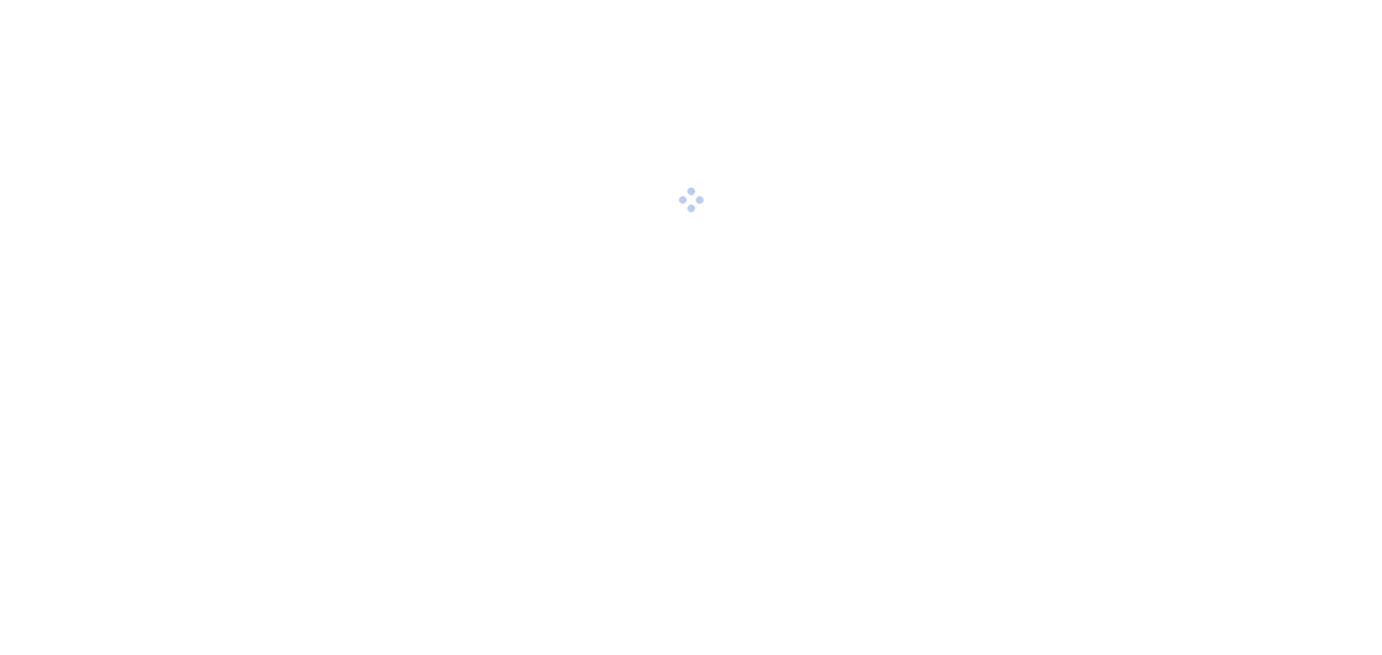 scroll, scrollTop: 0, scrollLeft: 0, axis: both 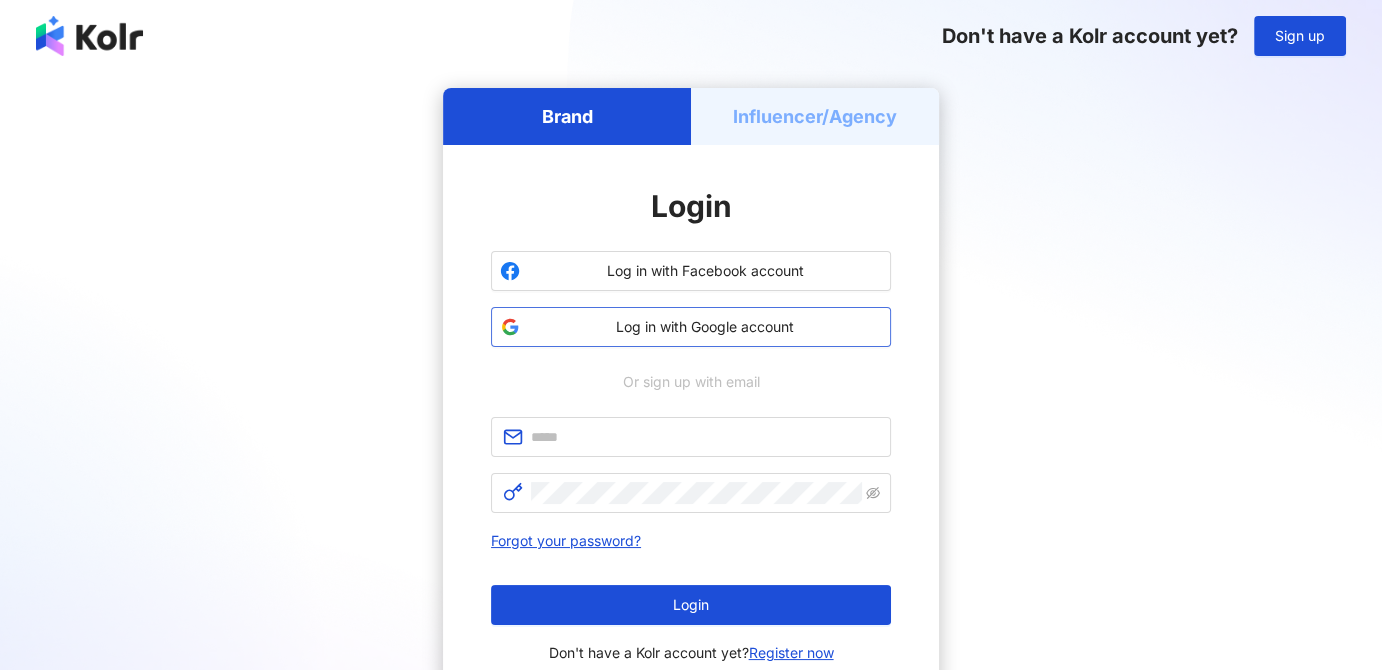 click on "Log in with Google account" at bounding box center (705, 327) 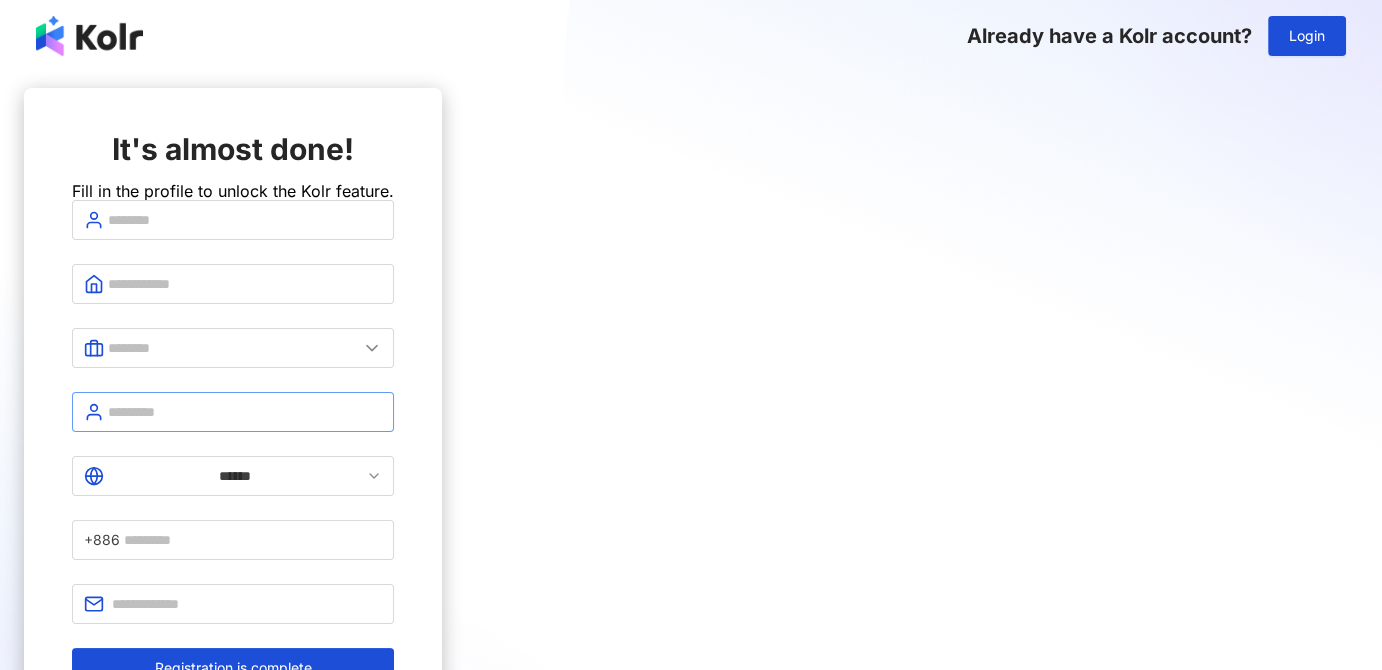 drag, startPoint x: 619, startPoint y: 456, endPoint x: 585, endPoint y: 441, distance: 37.161808 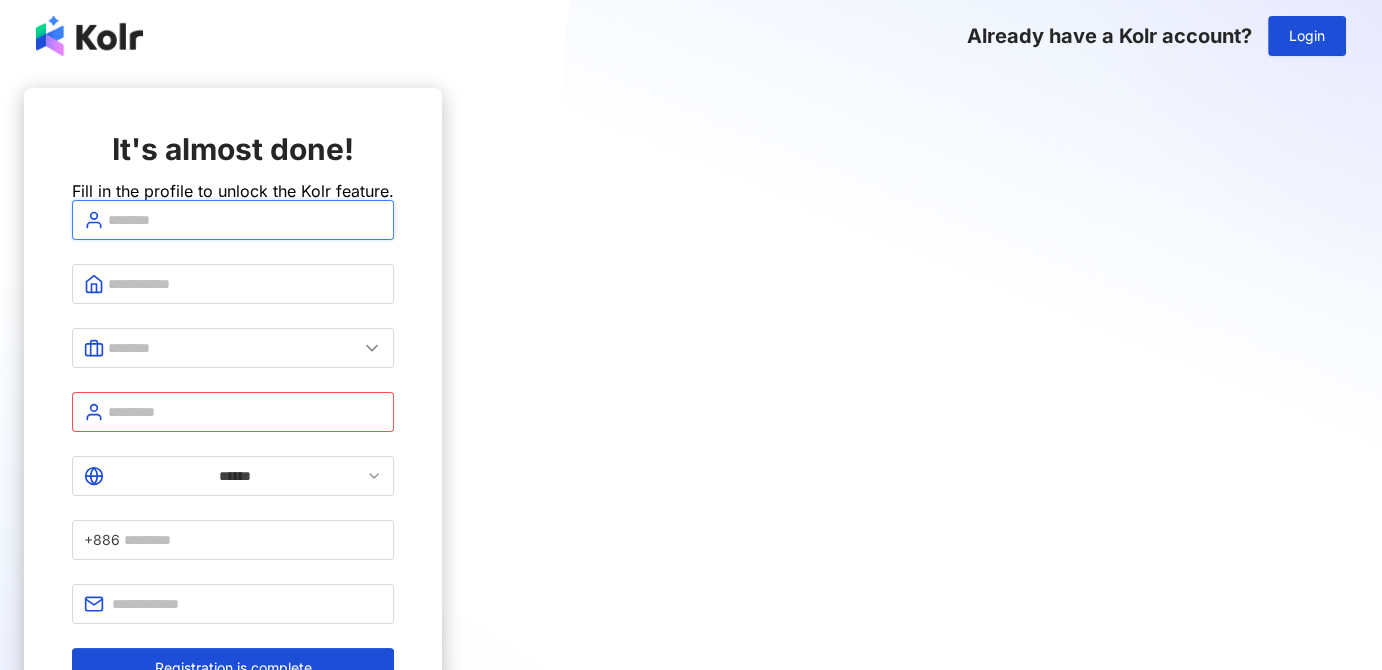 click at bounding box center [245, 220] 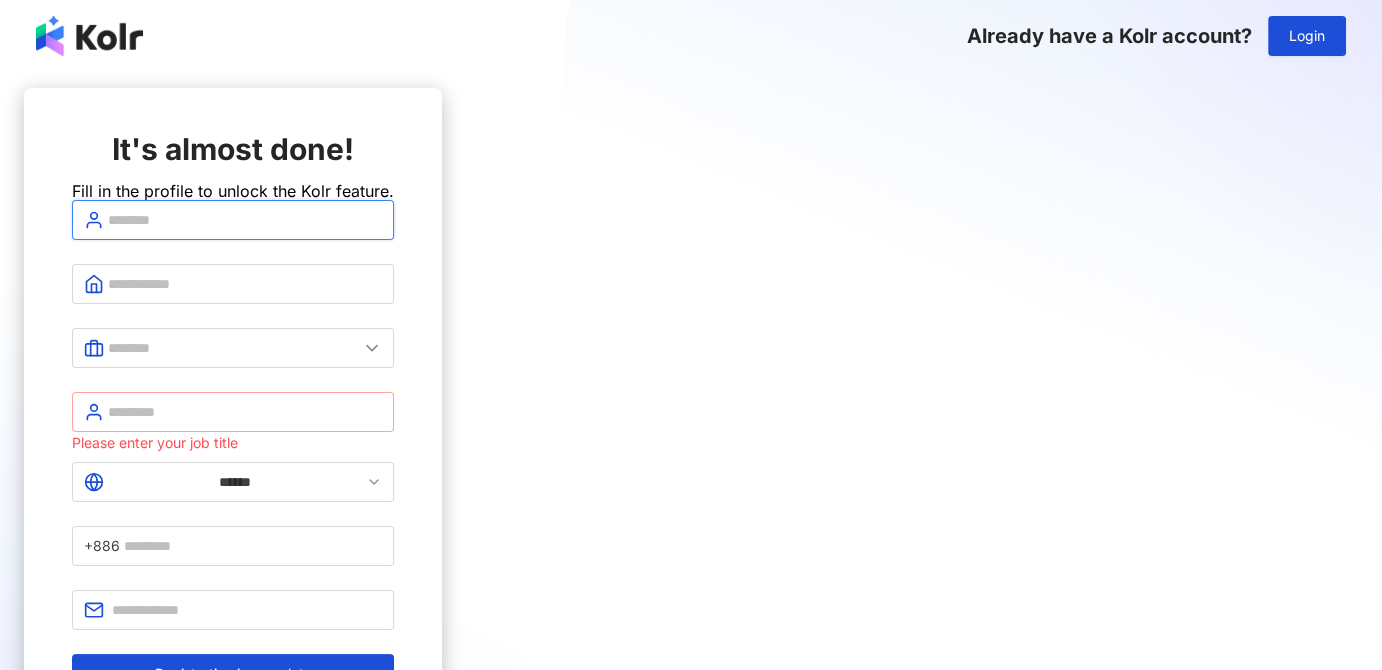 type on "**********" 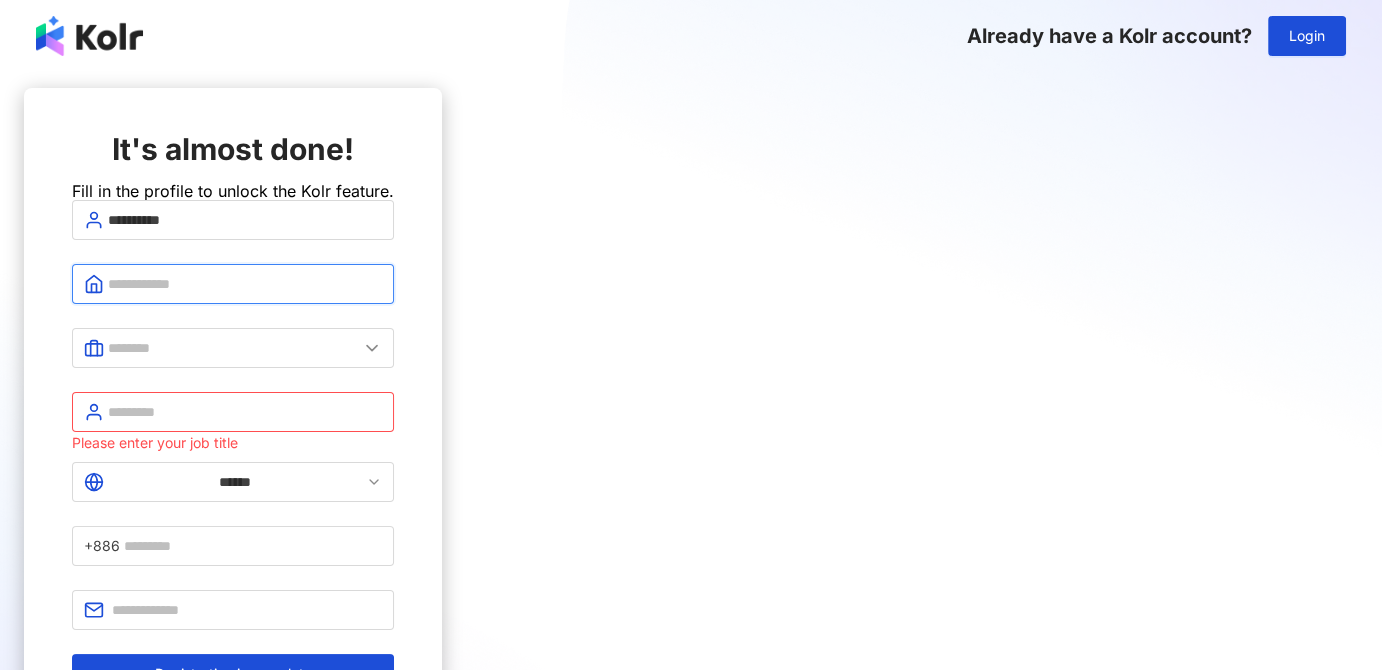 click at bounding box center (245, 284) 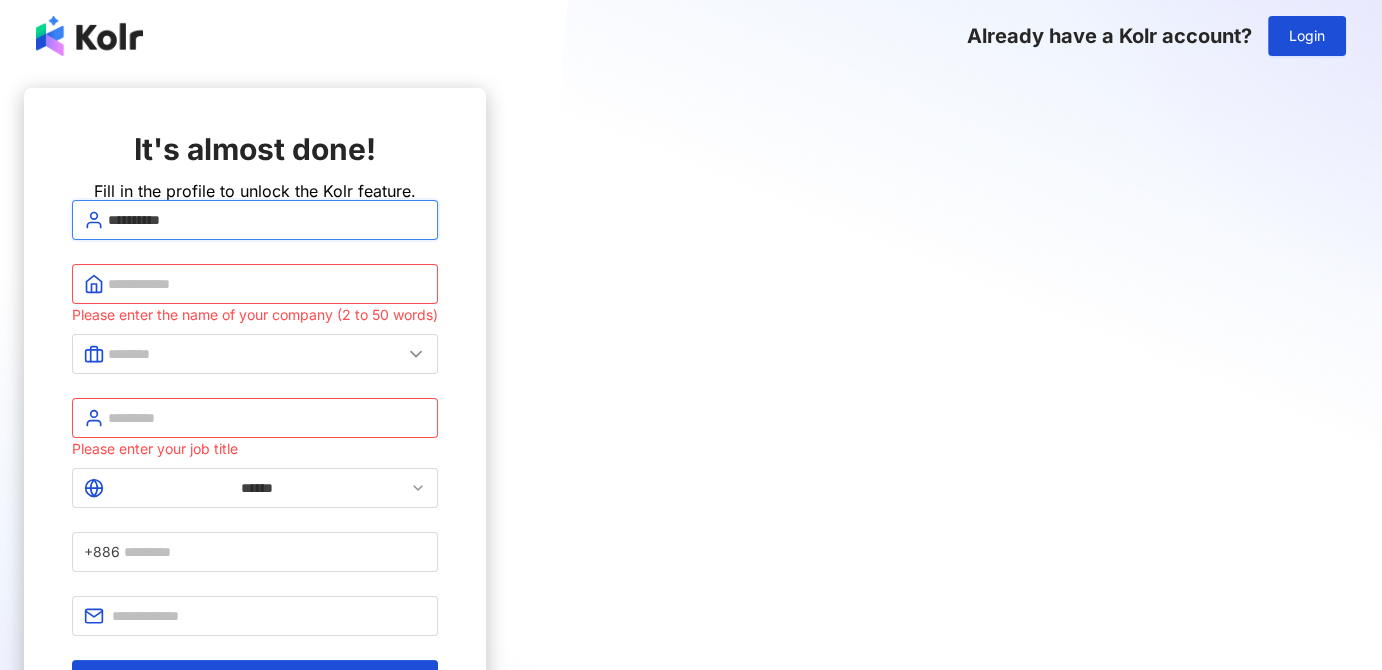drag, startPoint x: 617, startPoint y: 253, endPoint x: 513, endPoint y: 281, distance: 107.70329 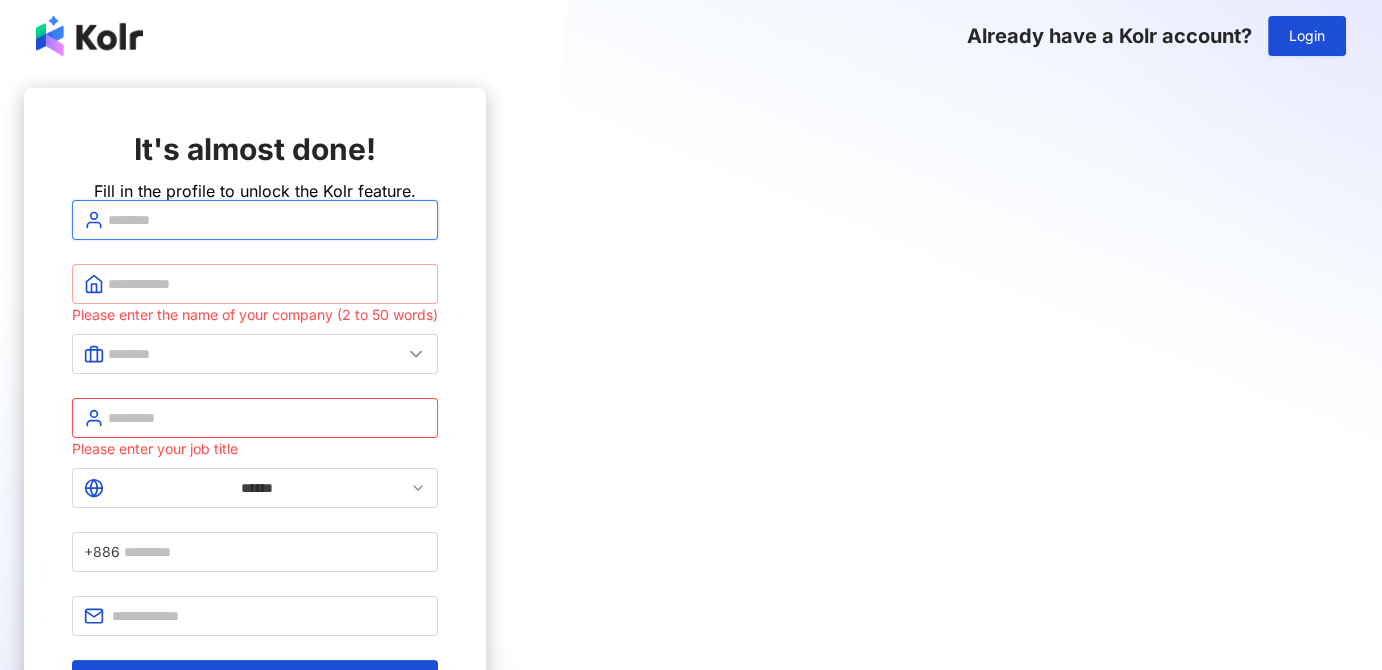 type 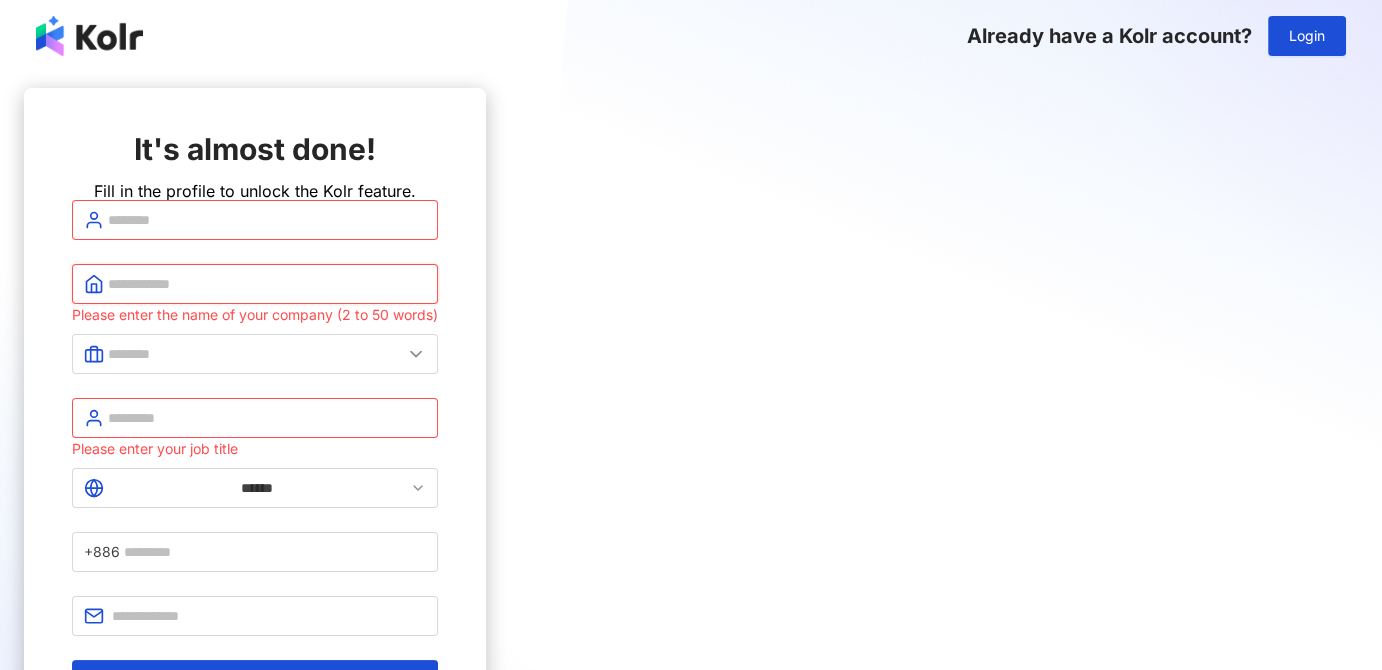 click at bounding box center (267, 284) 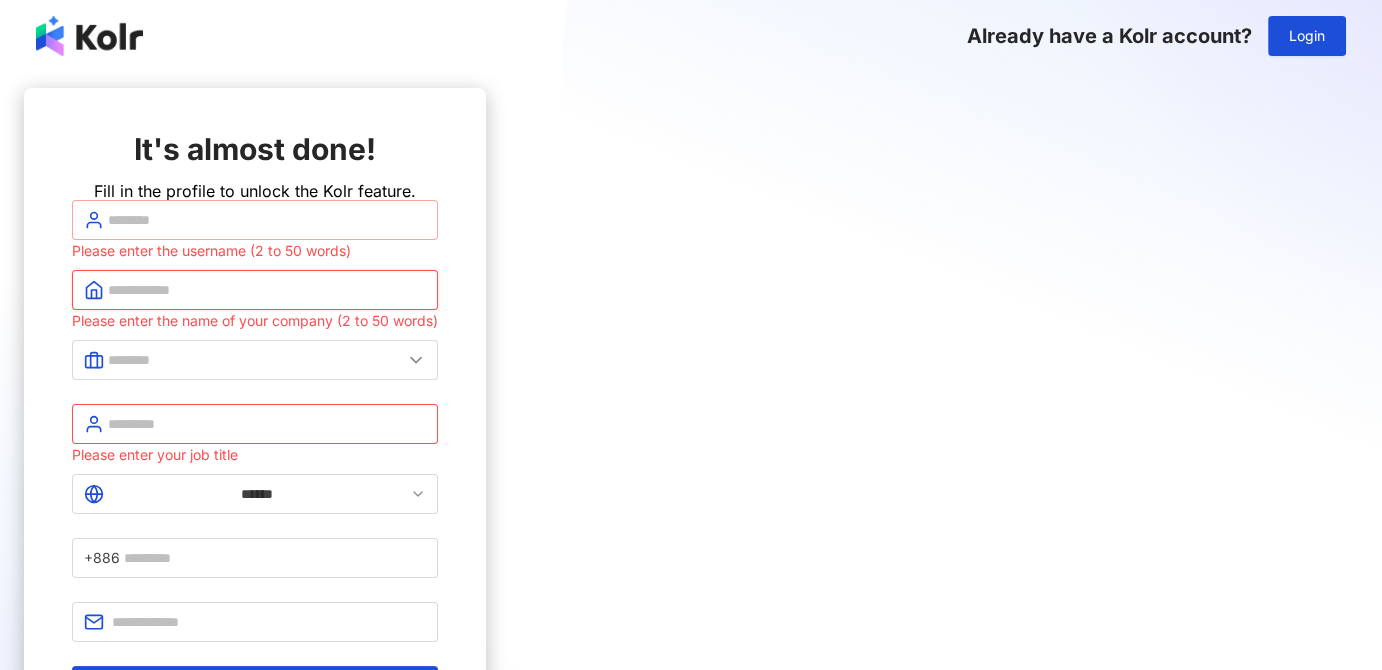 paste on "**********" 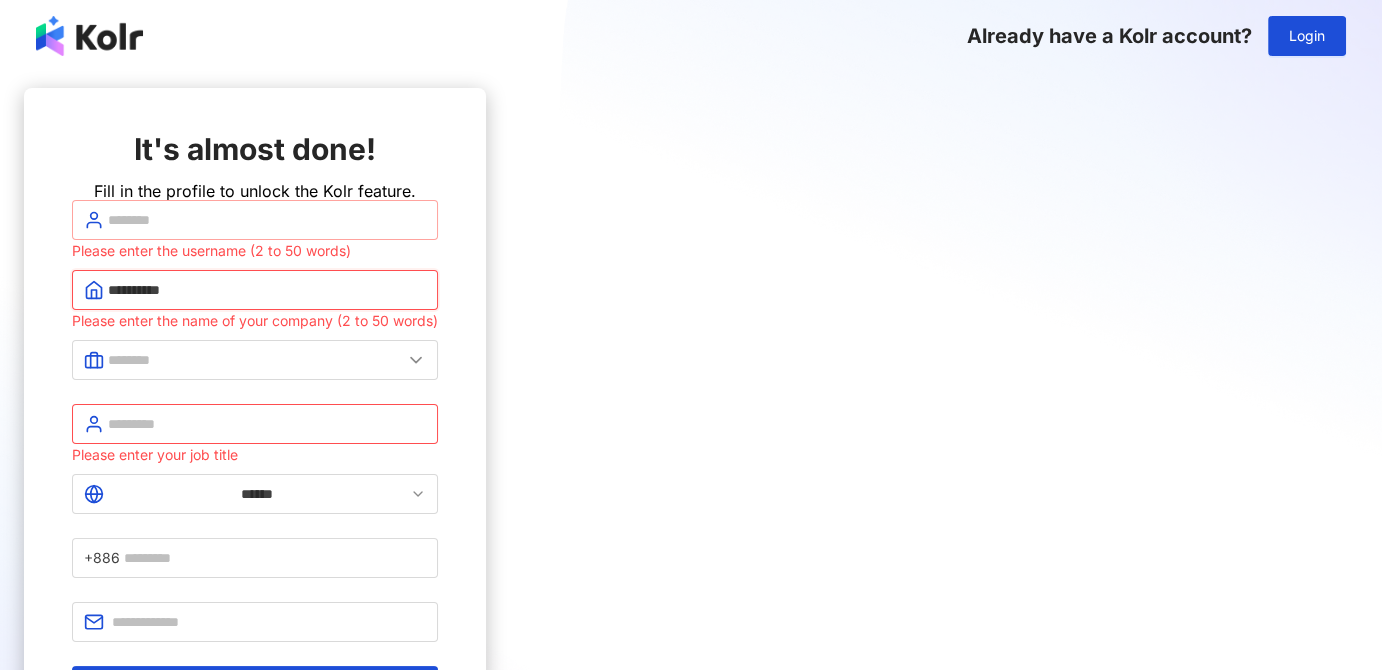 type on "**********" 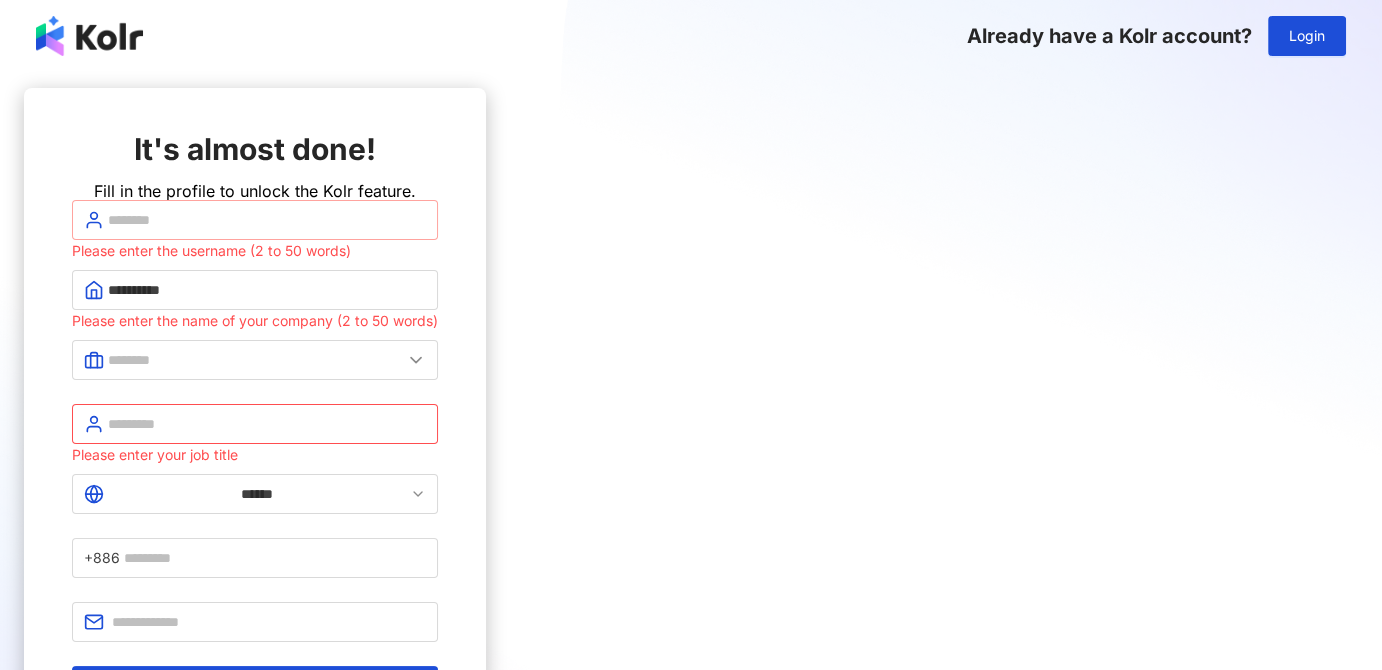 click at bounding box center (255, 220) 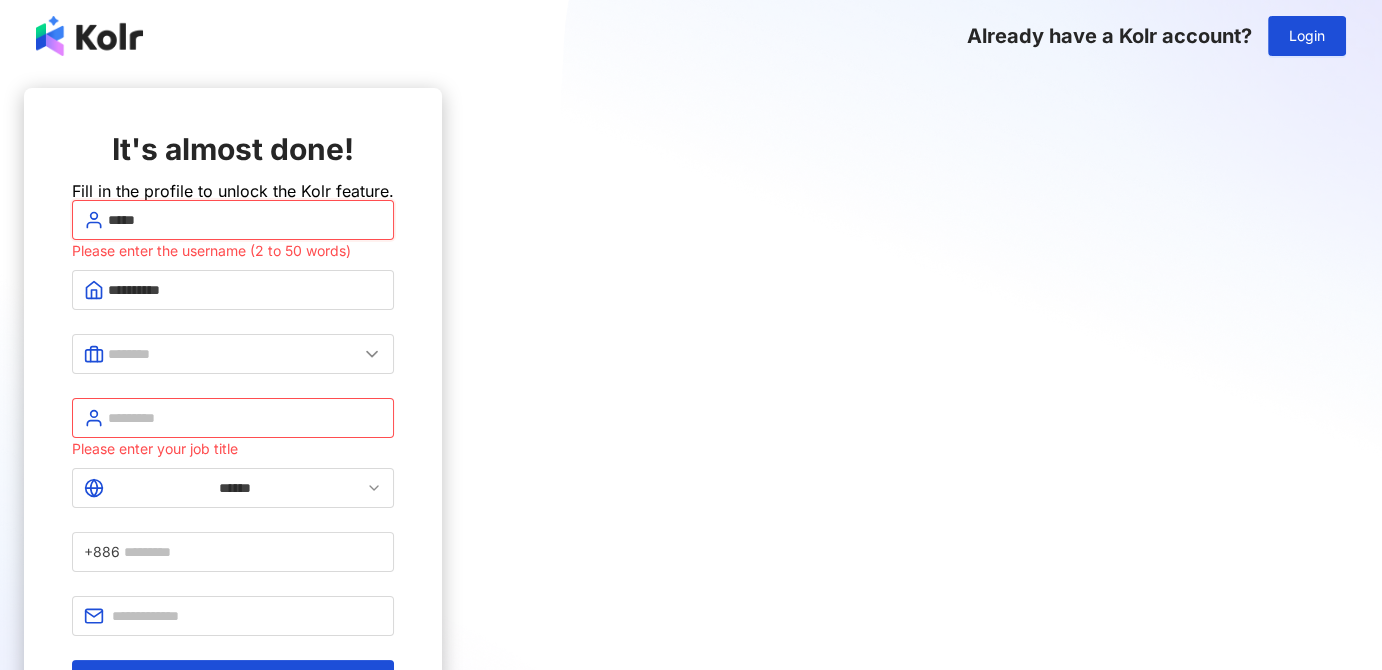 type on "*****" 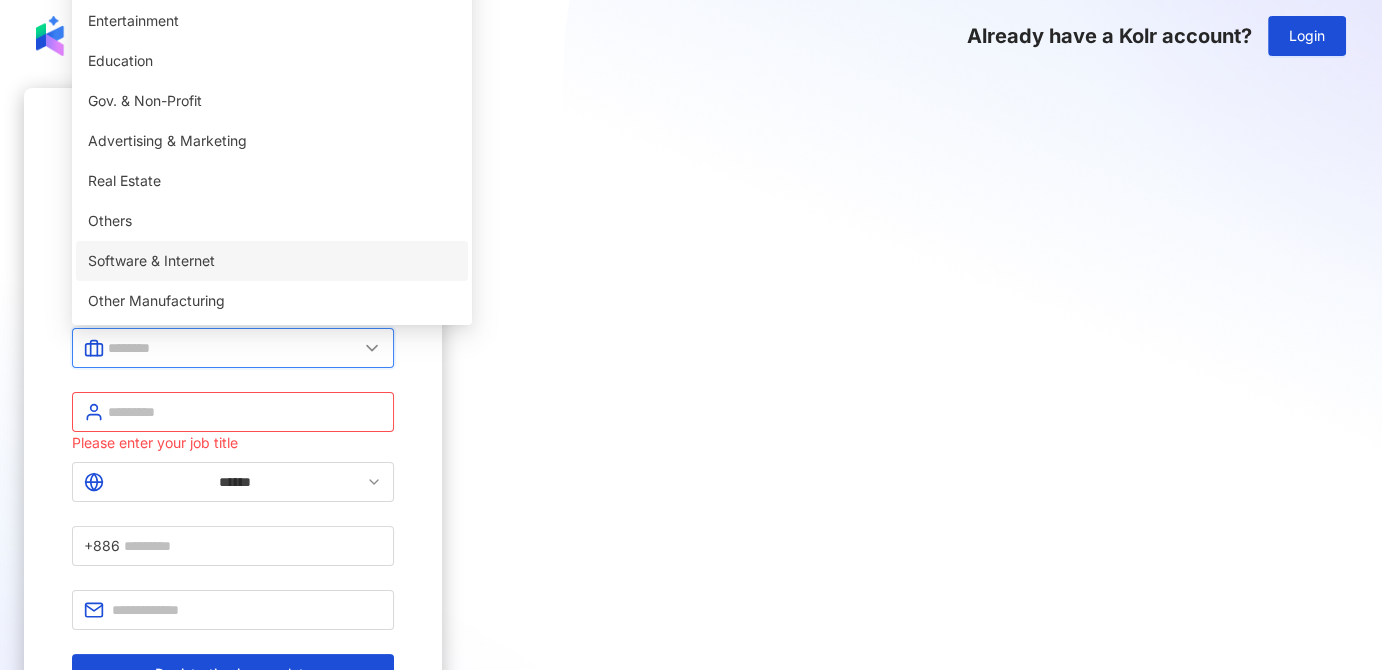 scroll, scrollTop: 0, scrollLeft: 0, axis: both 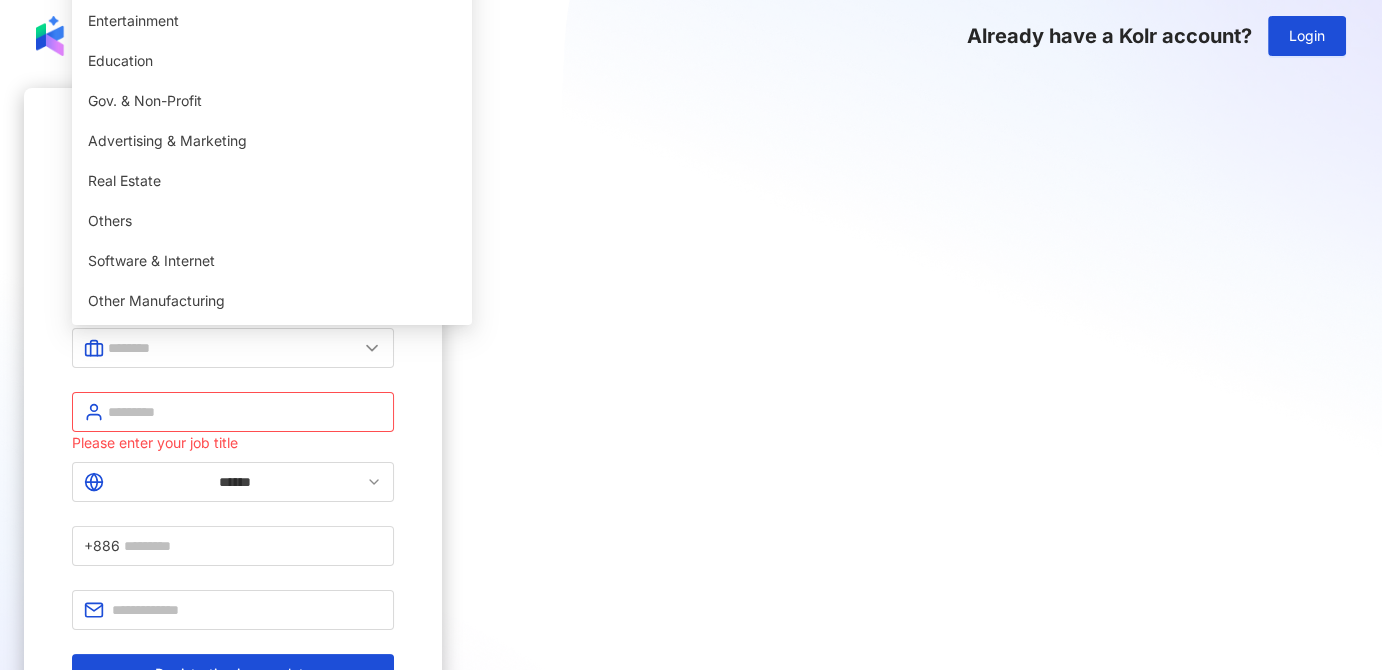 click on "Retail & Wholesale" at bounding box center [272, -259] 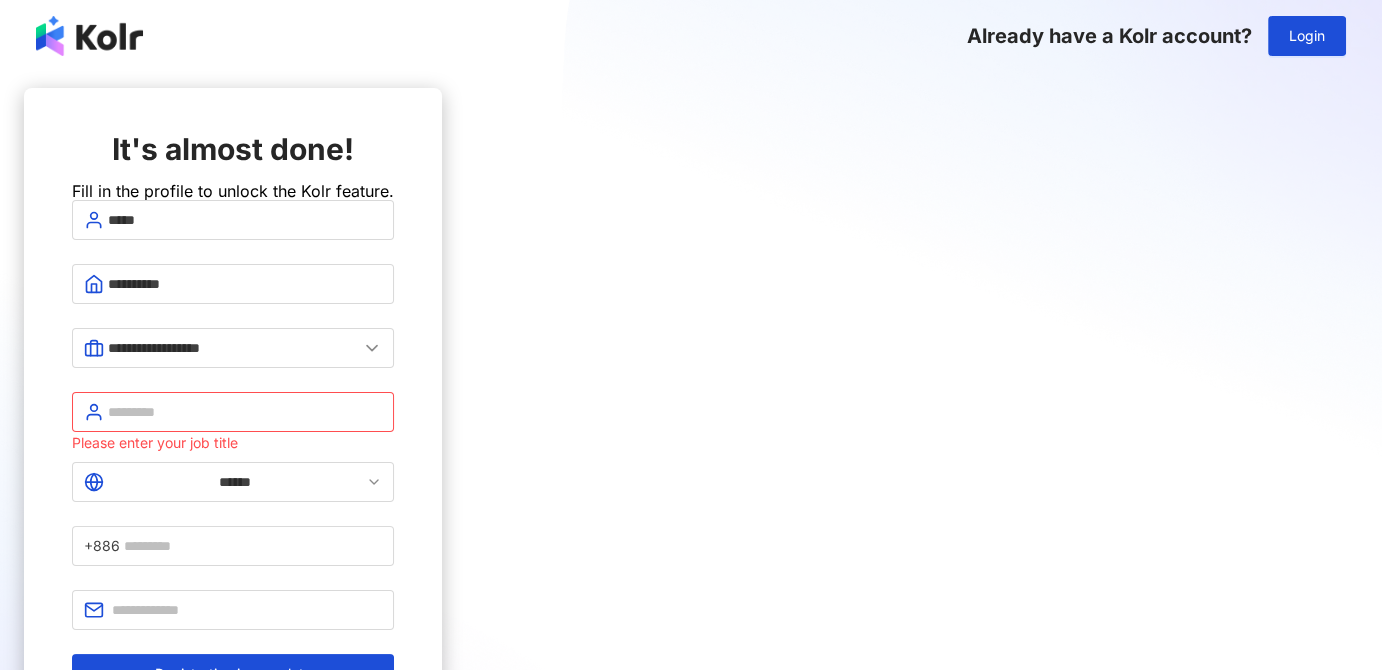 scroll, scrollTop: 152, scrollLeft: 0, axis: vertical 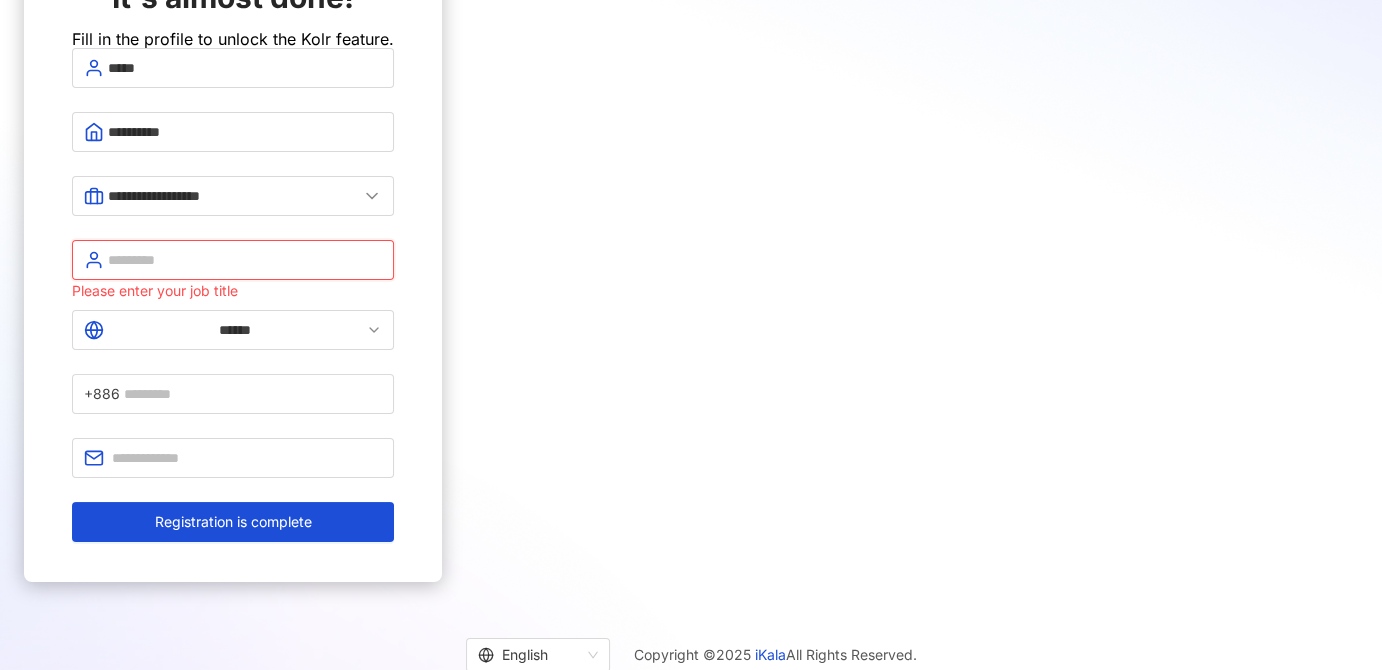 click at bounding box center (245, 260) 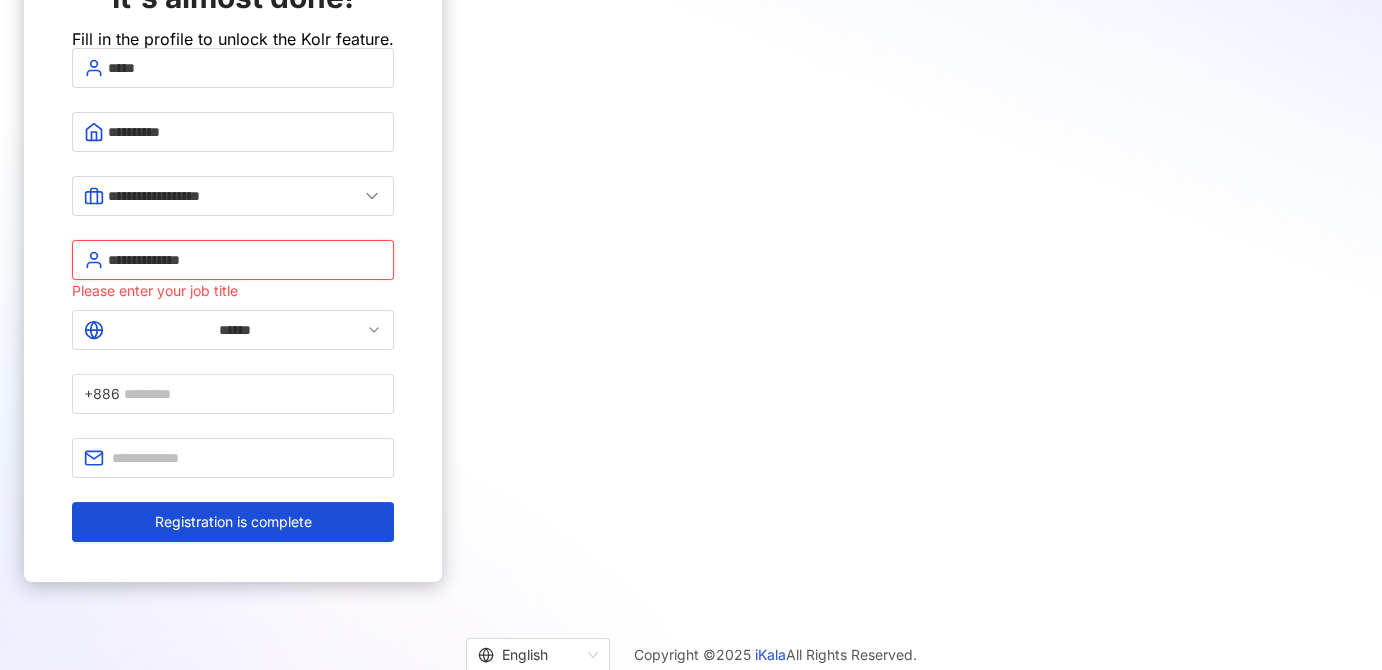 type on "**********" 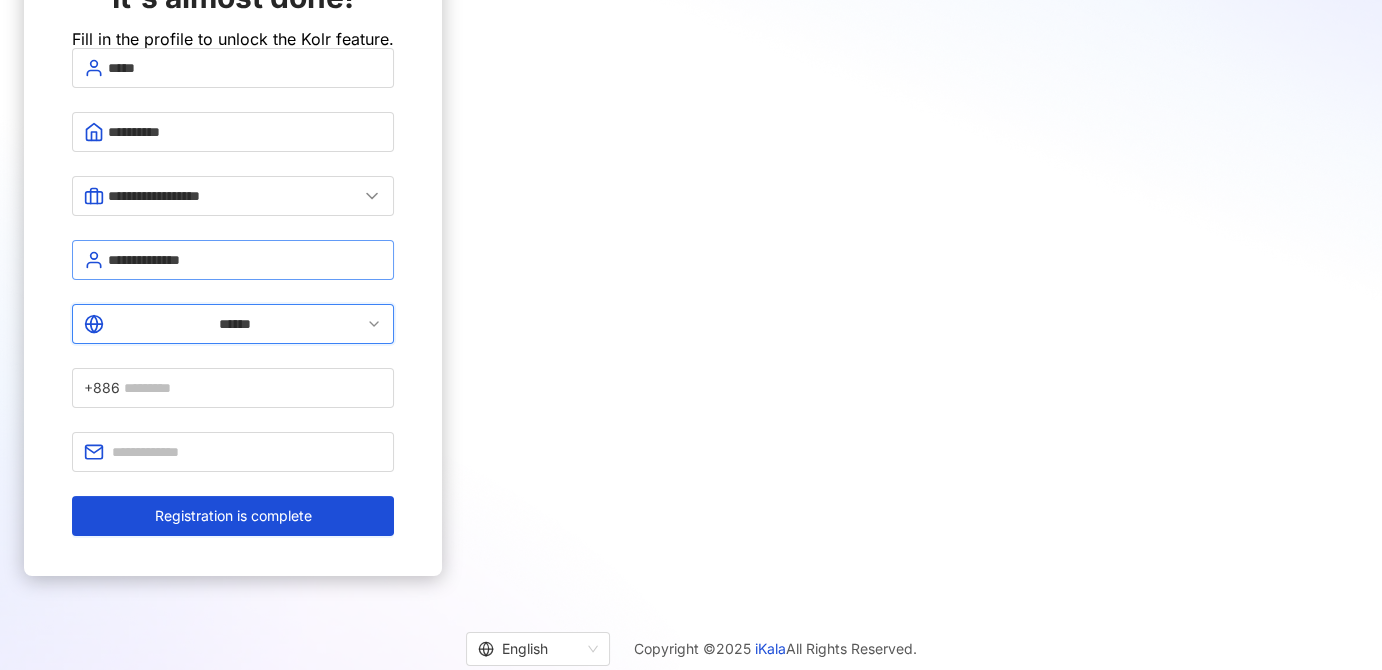 scroll, scrollTop: 146, scrollLeft: 0, axis: vertical 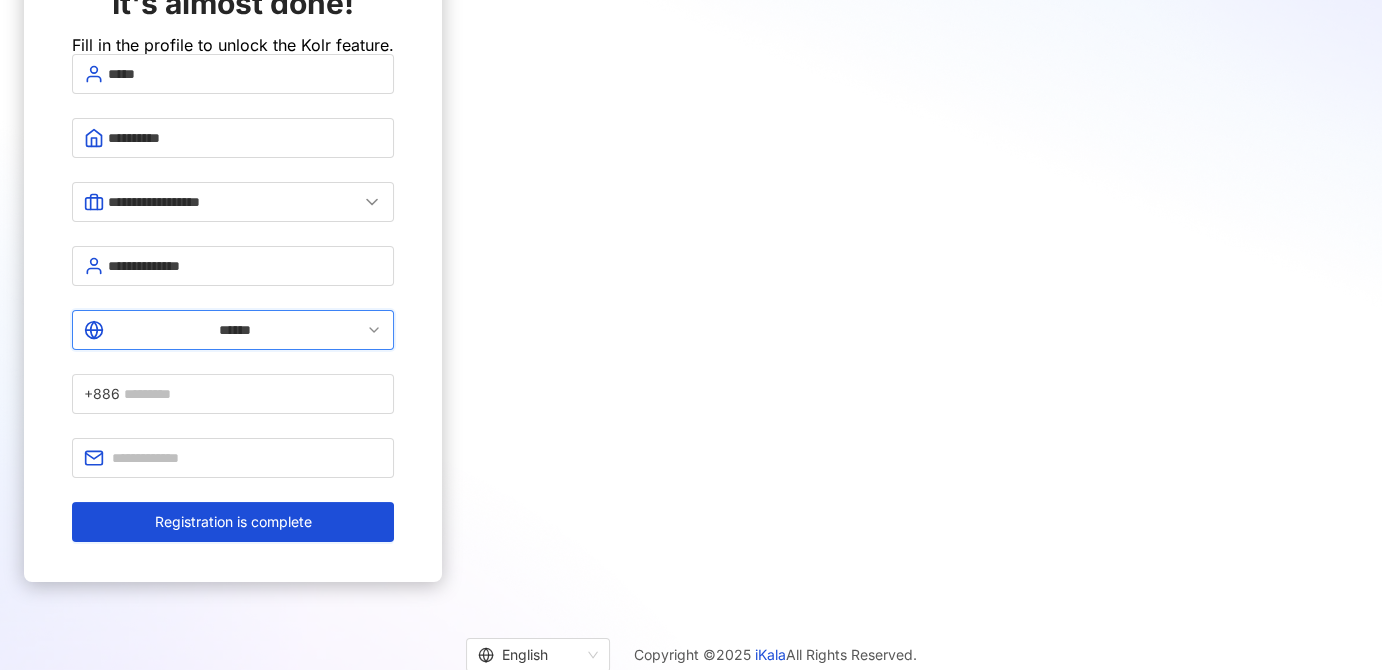 click on "******" at bounding box center [235, 330] 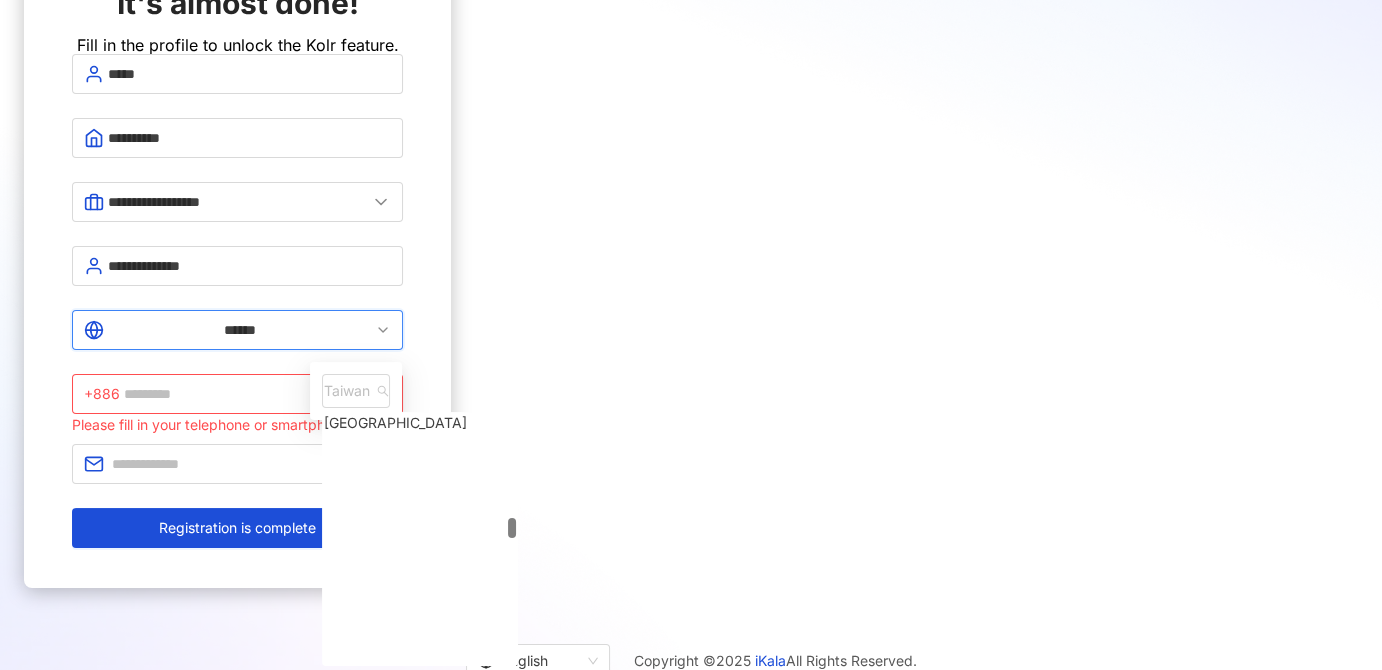 scroll, scrollTop: 3997, scrollLeft: 0, axis: vertical 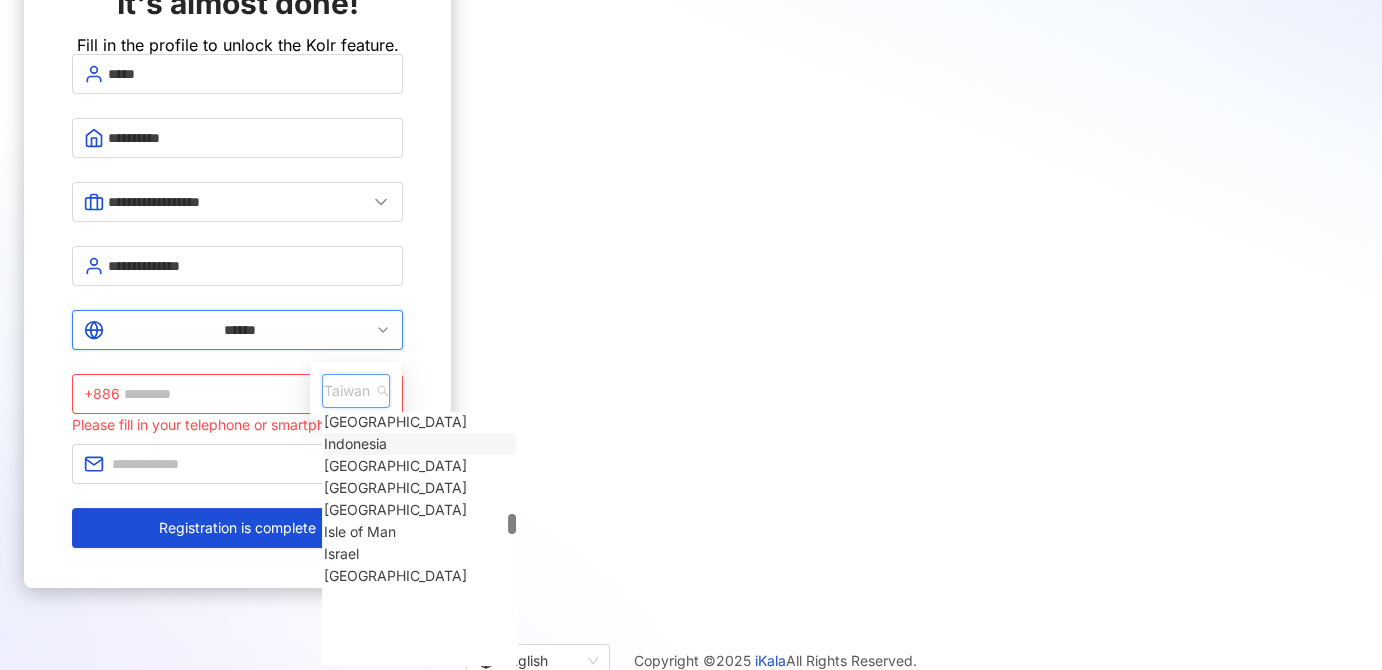 click on "Indonesia" at bounding box center (355, 444) 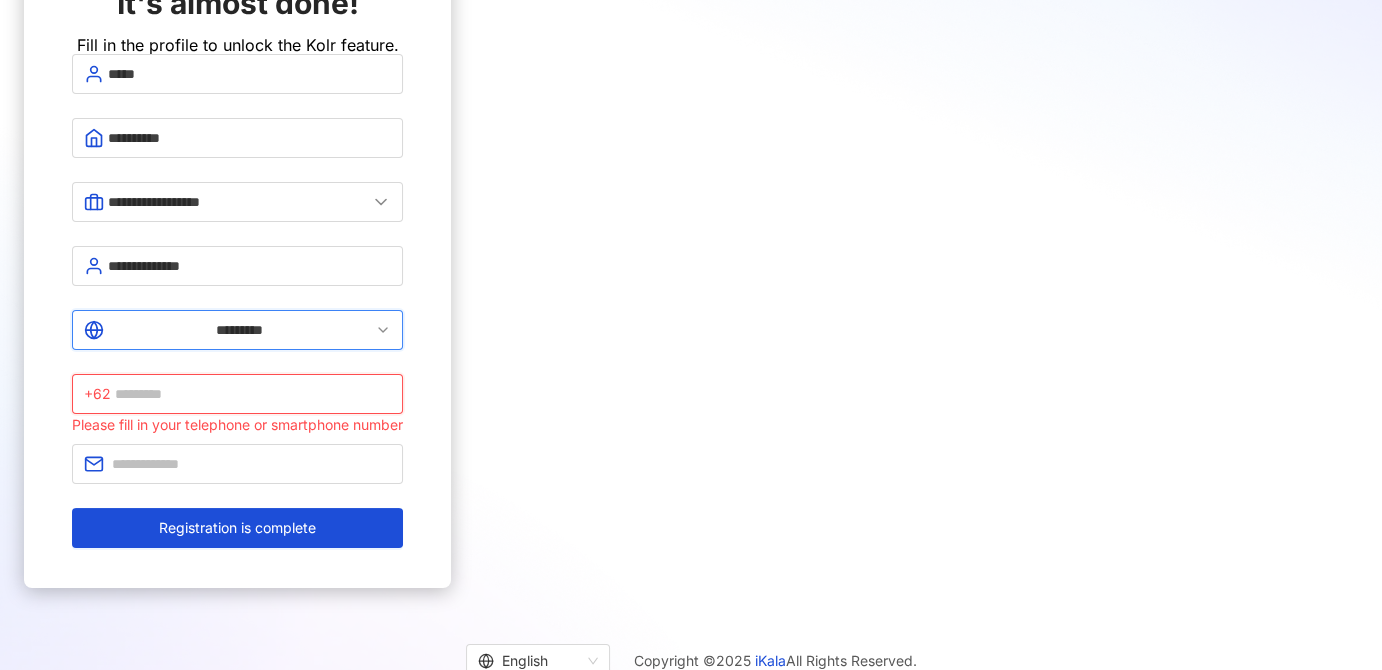 paste on "**********" 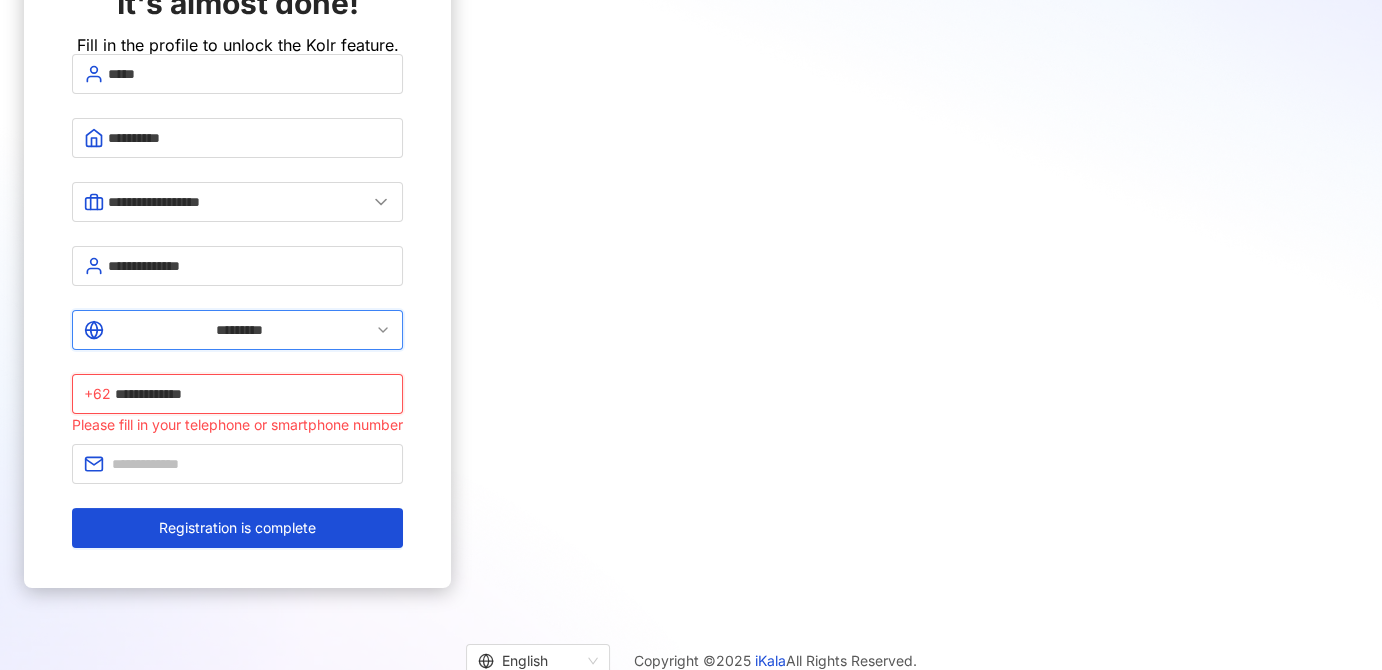 click on "**********" at bounding box center (253, 394) 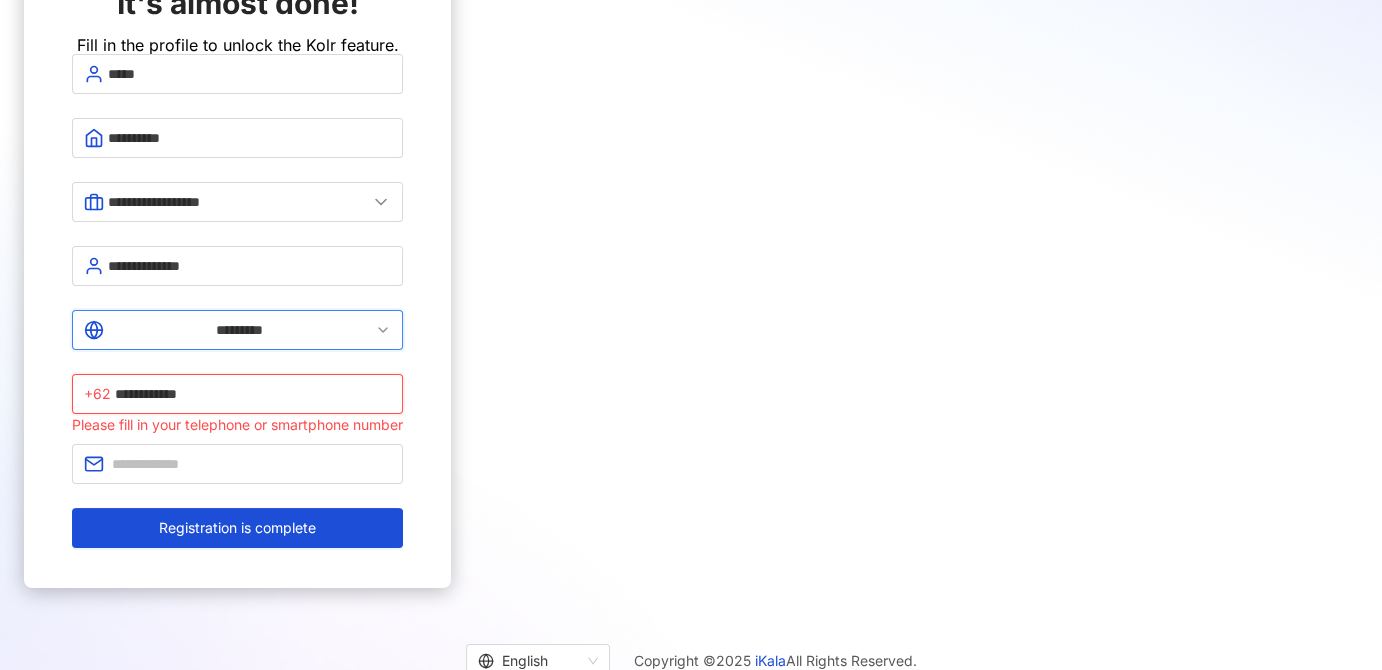 click on "**********" at bounding box center [253, 394] 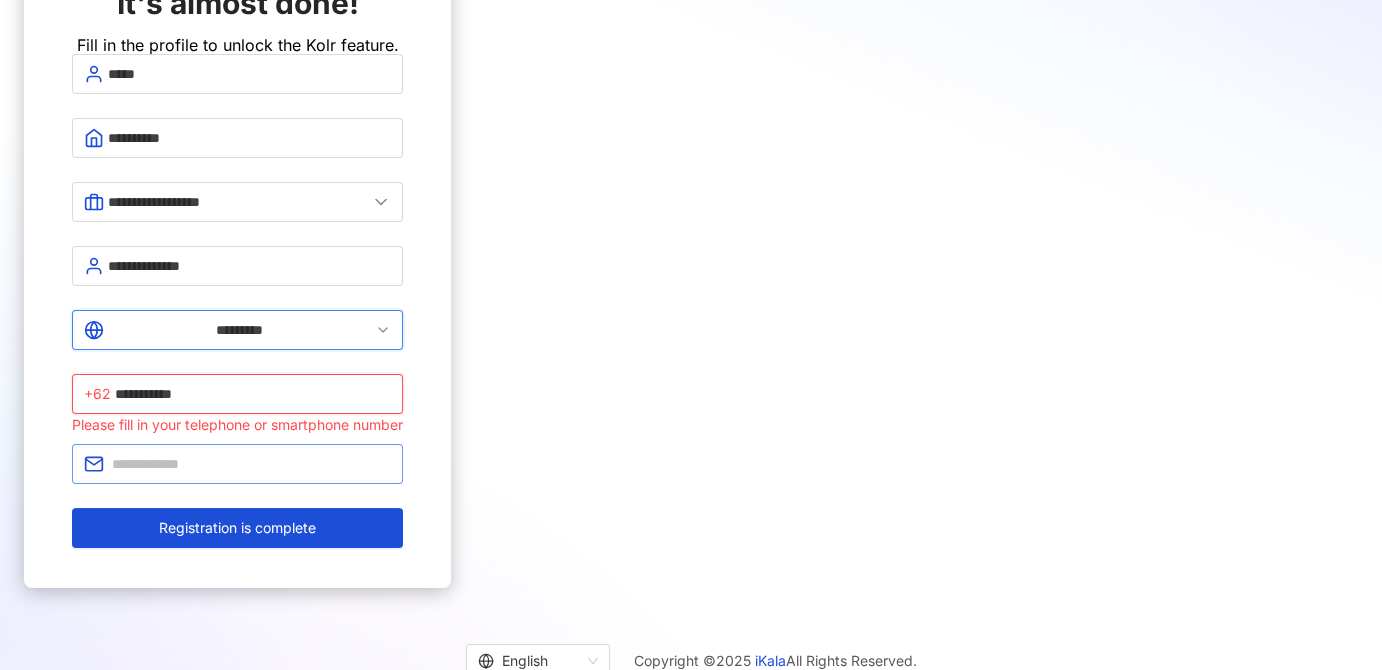 type on "**********" 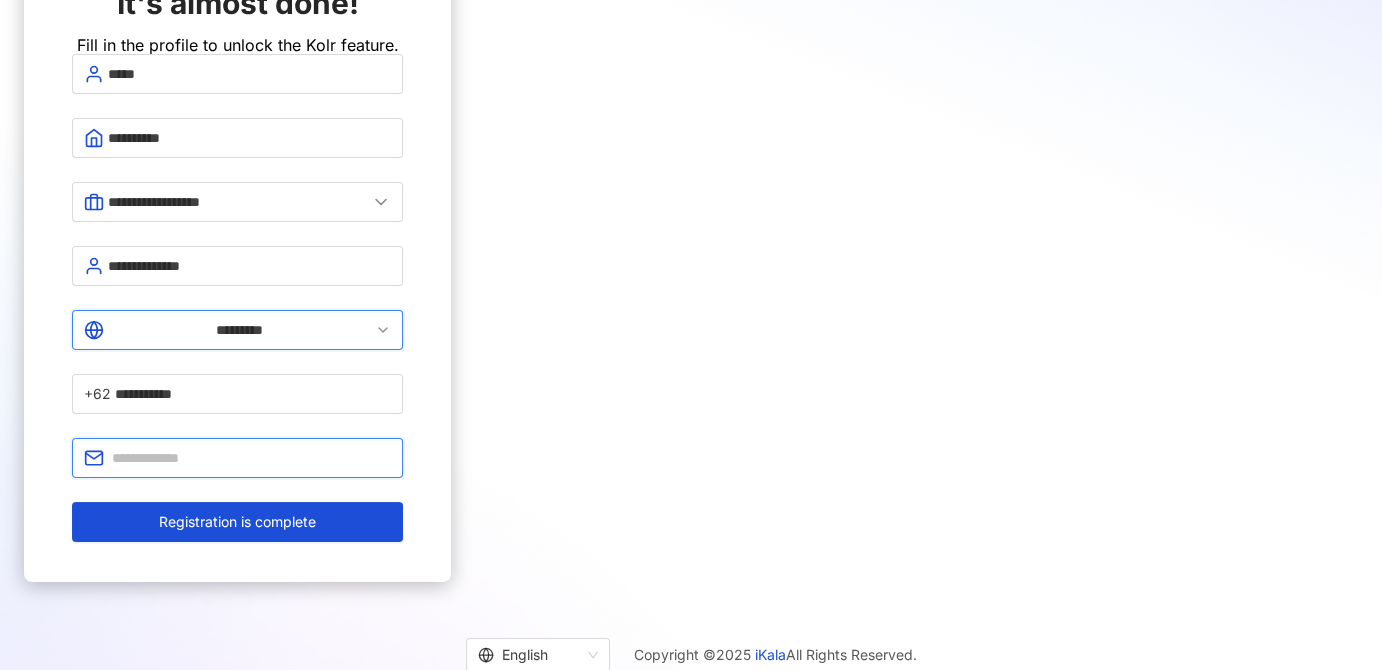 click at bounding box center [251, 458] 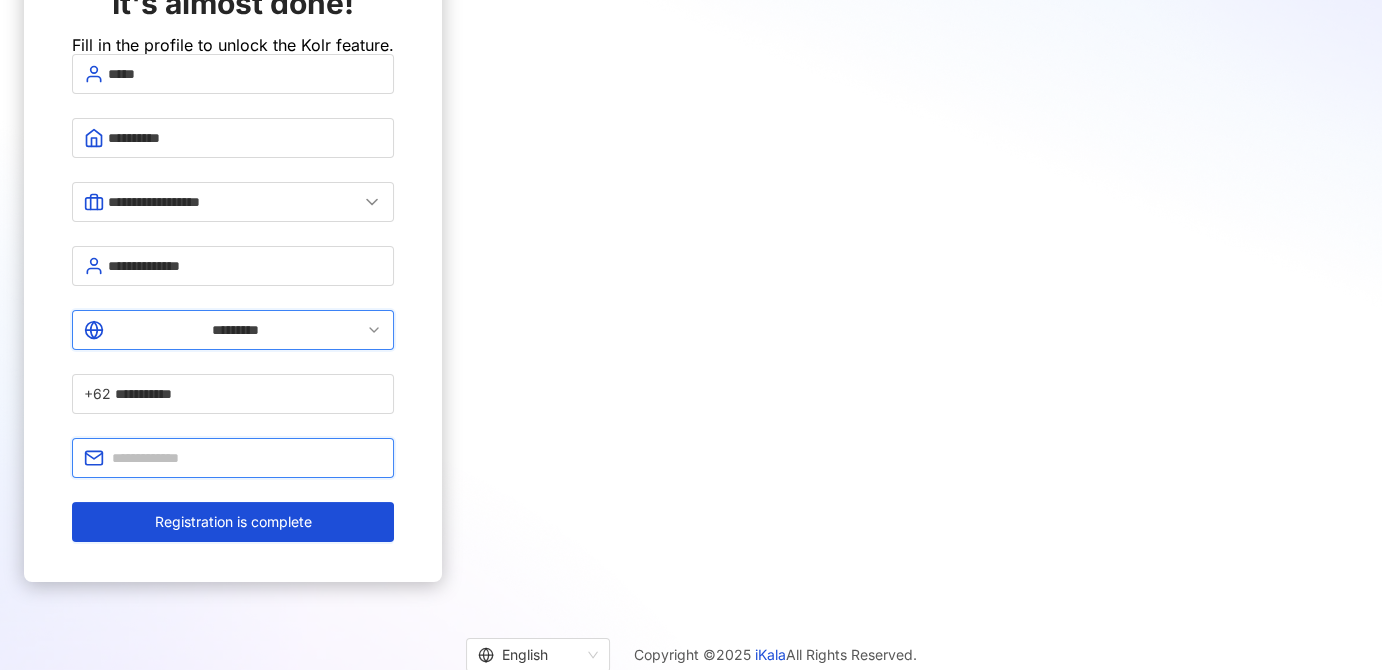 type on "**********" 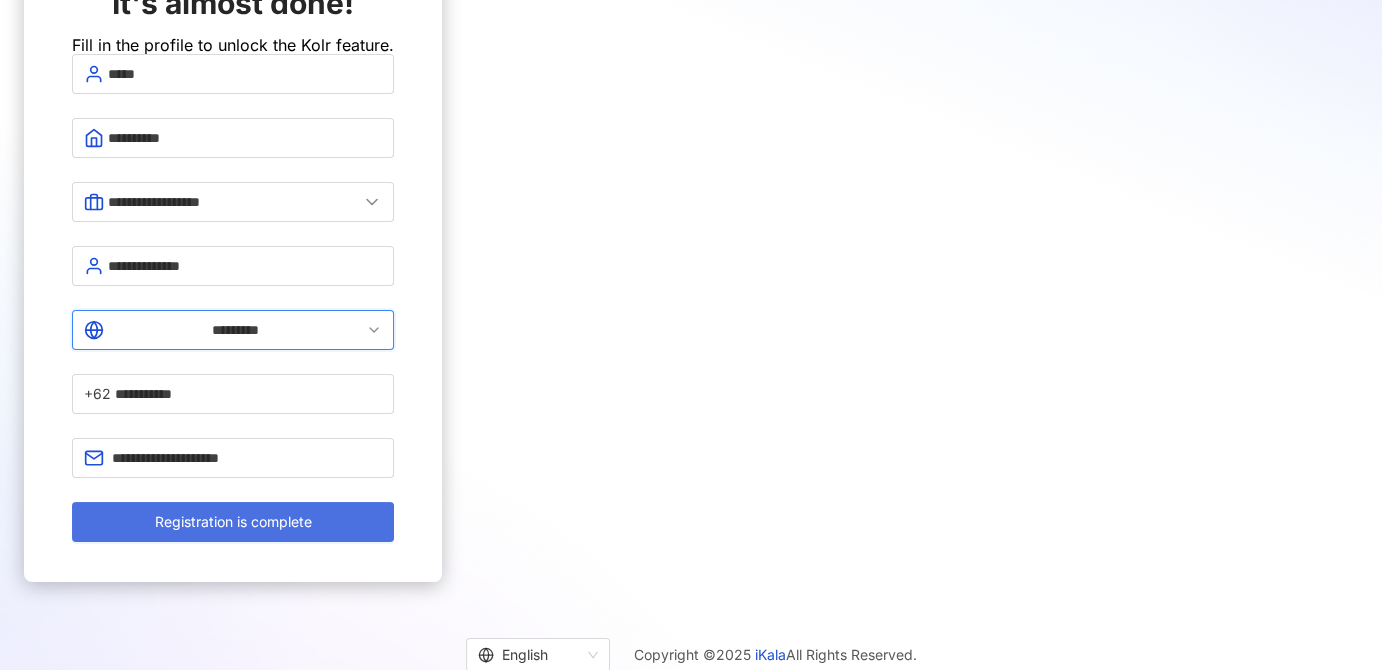 click on "Registration is complete" at bounding box center (233, 522) 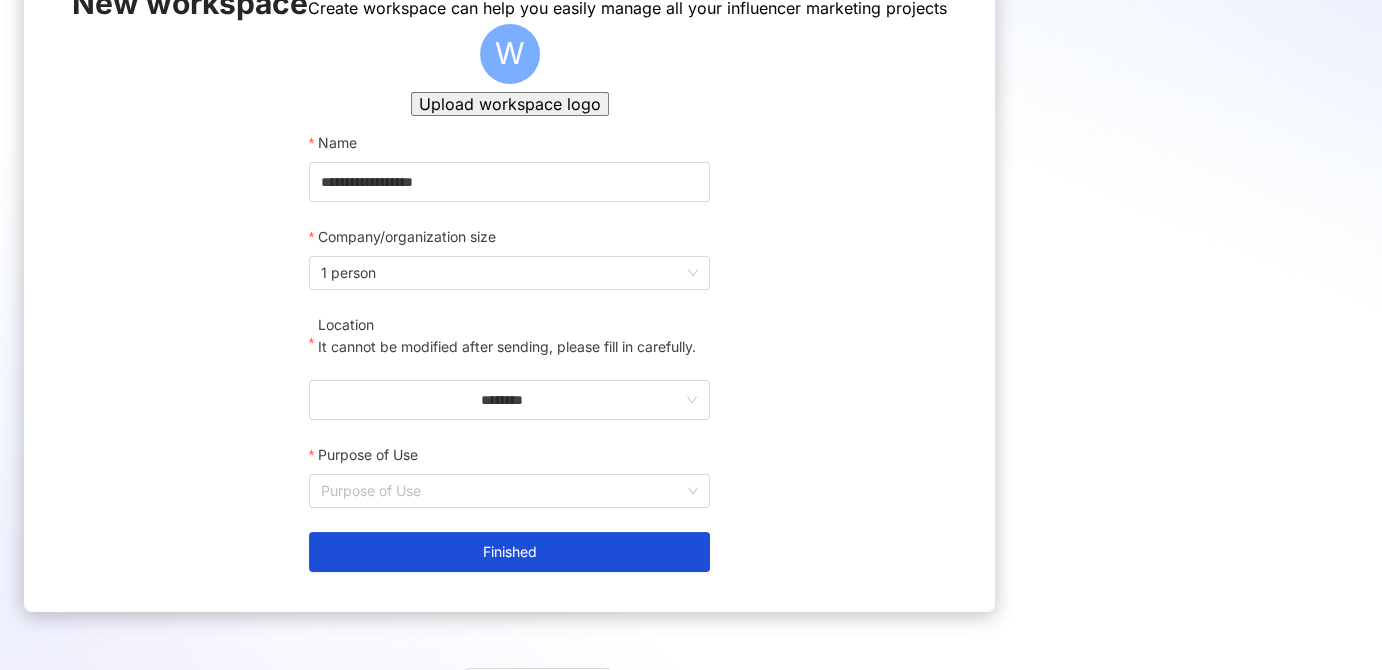 scroll, scrollTop: 0, scrollLeft: 0, axis: both 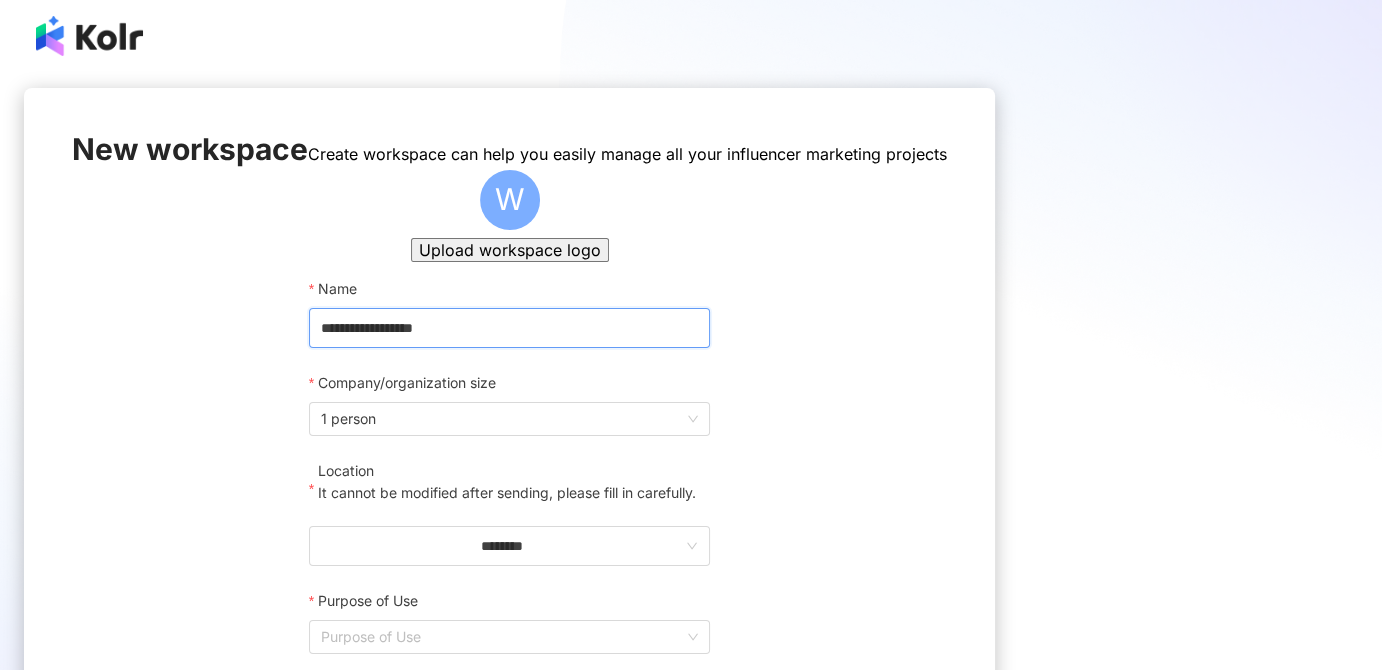 click on "**********" at bounding box center [509, 328] 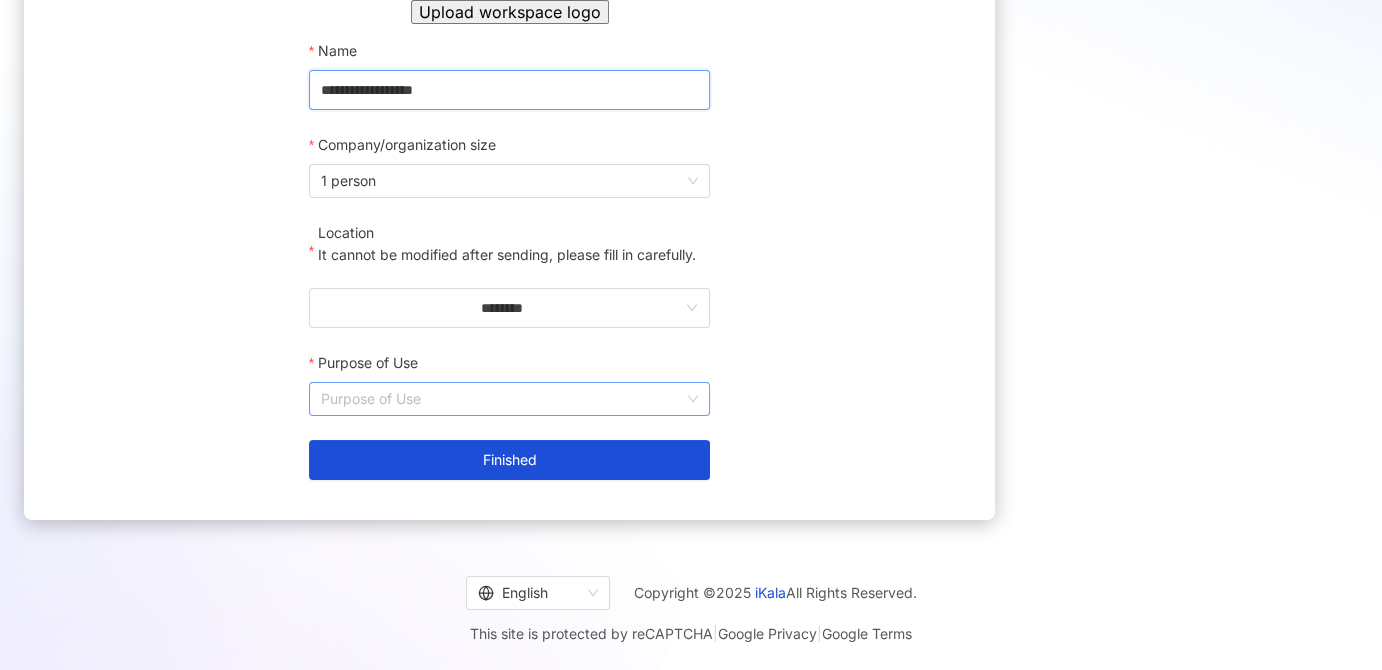 scroll, scrollTop: 298, scrollLeft: 0, axis: vertical 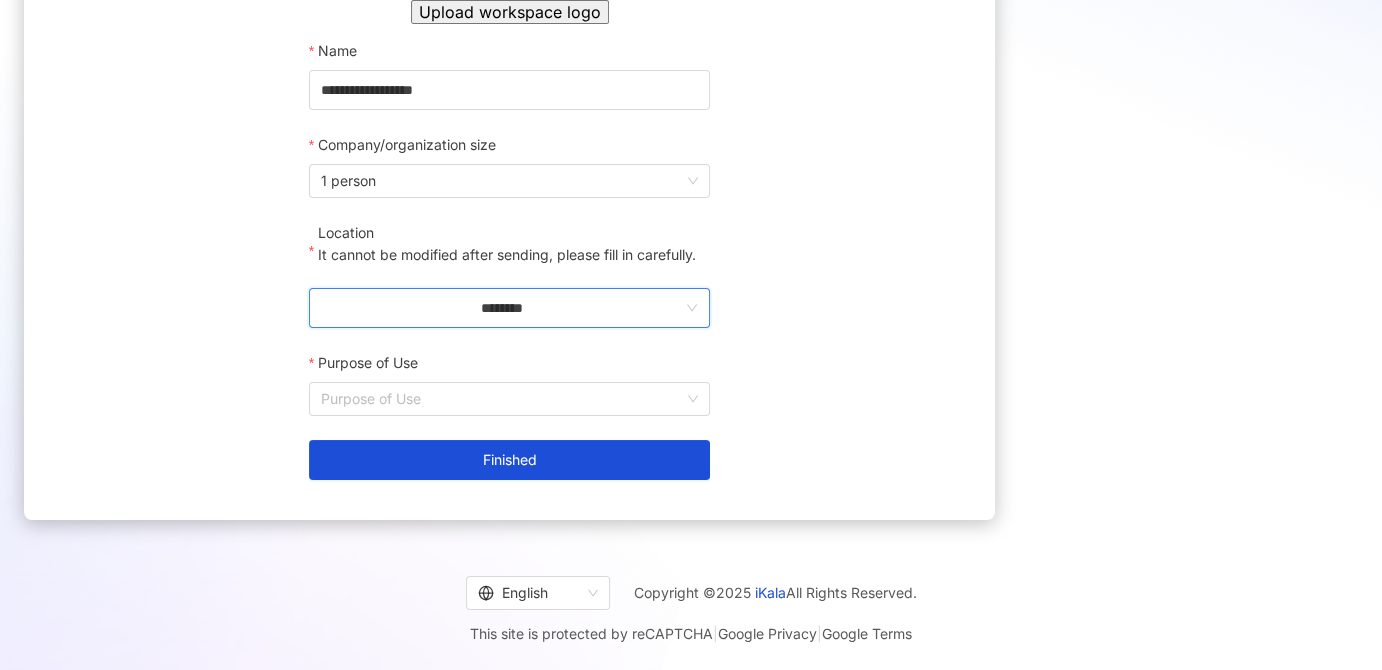 click on "********" at bounding box center [501, 308] 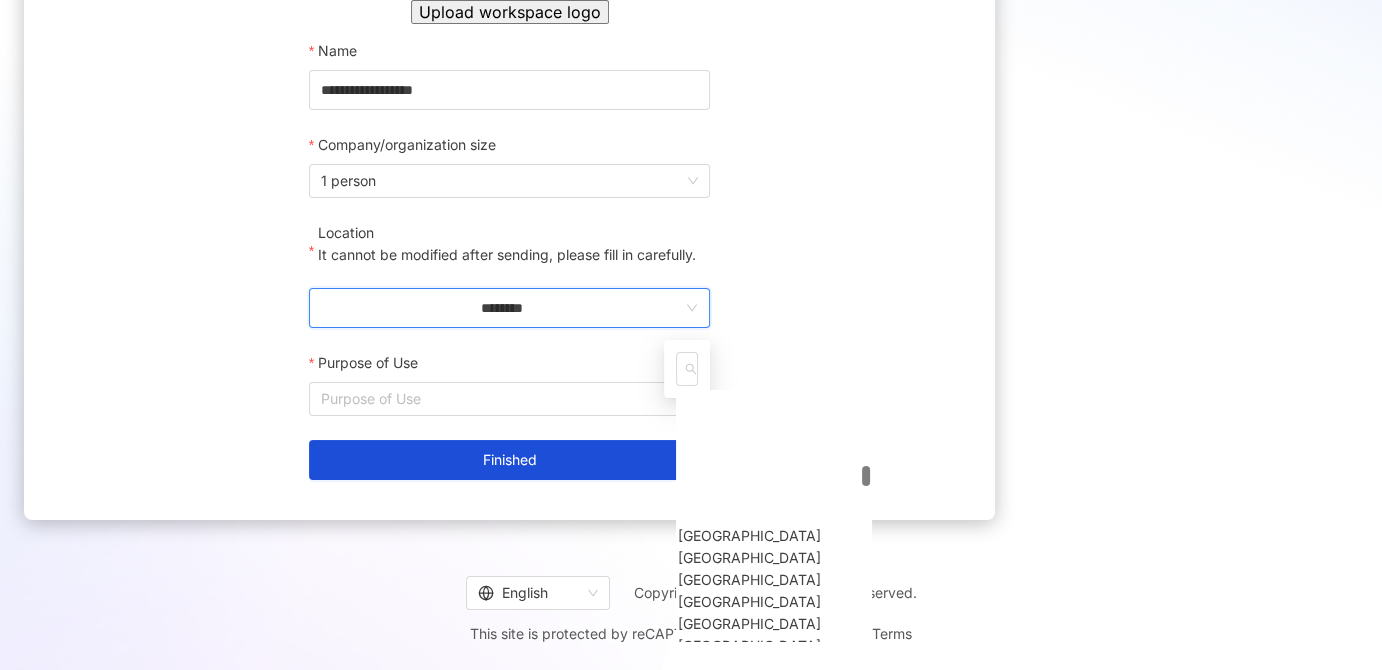 scroll, scrollTop: 3164, scrollLeft: 0, axis: vertical 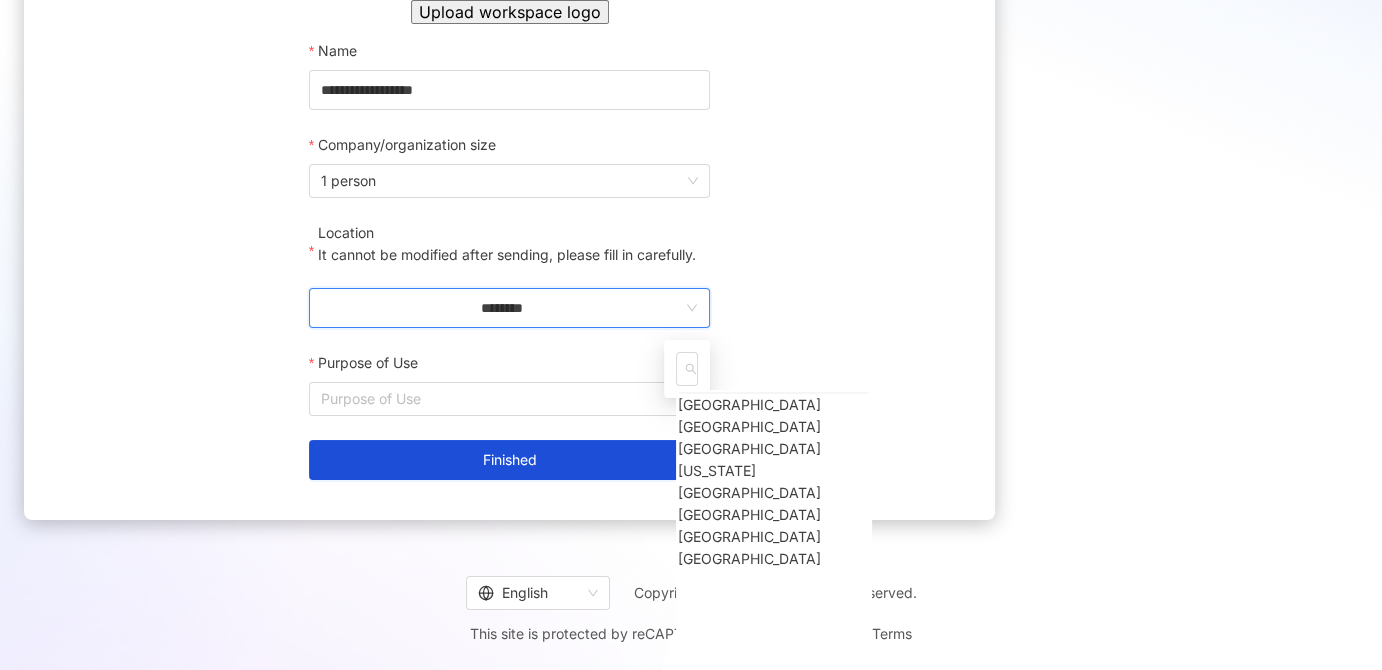 click on "********" at bounding box center [501, 308] 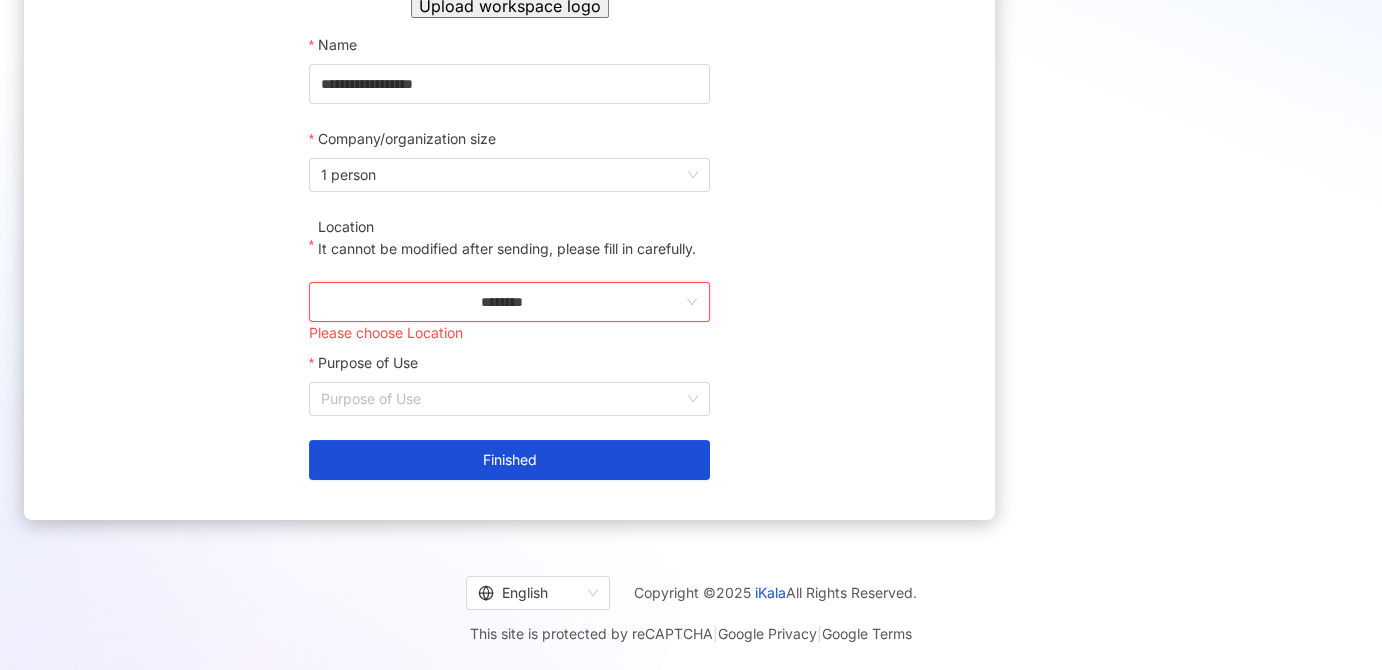 click on "********" at bounding box center [501, 302] 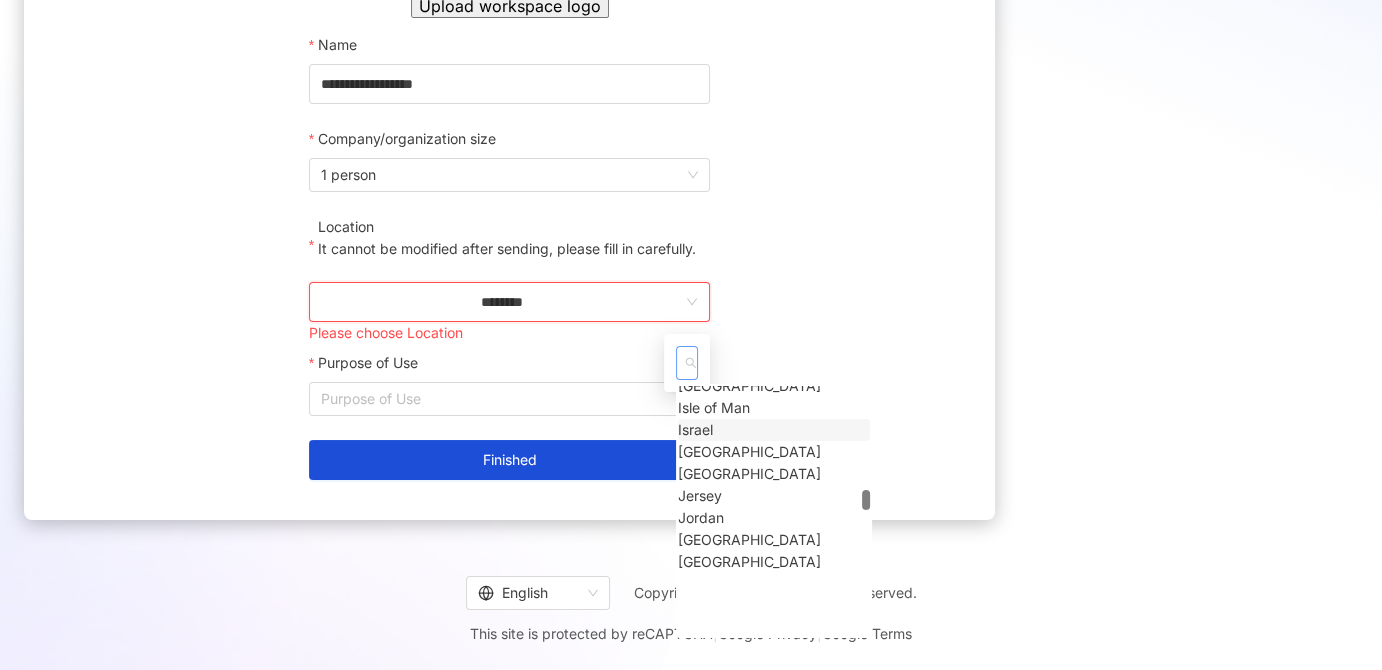 scroll, scrollTop: 3997, scrollLeft: 0, axis: vertical 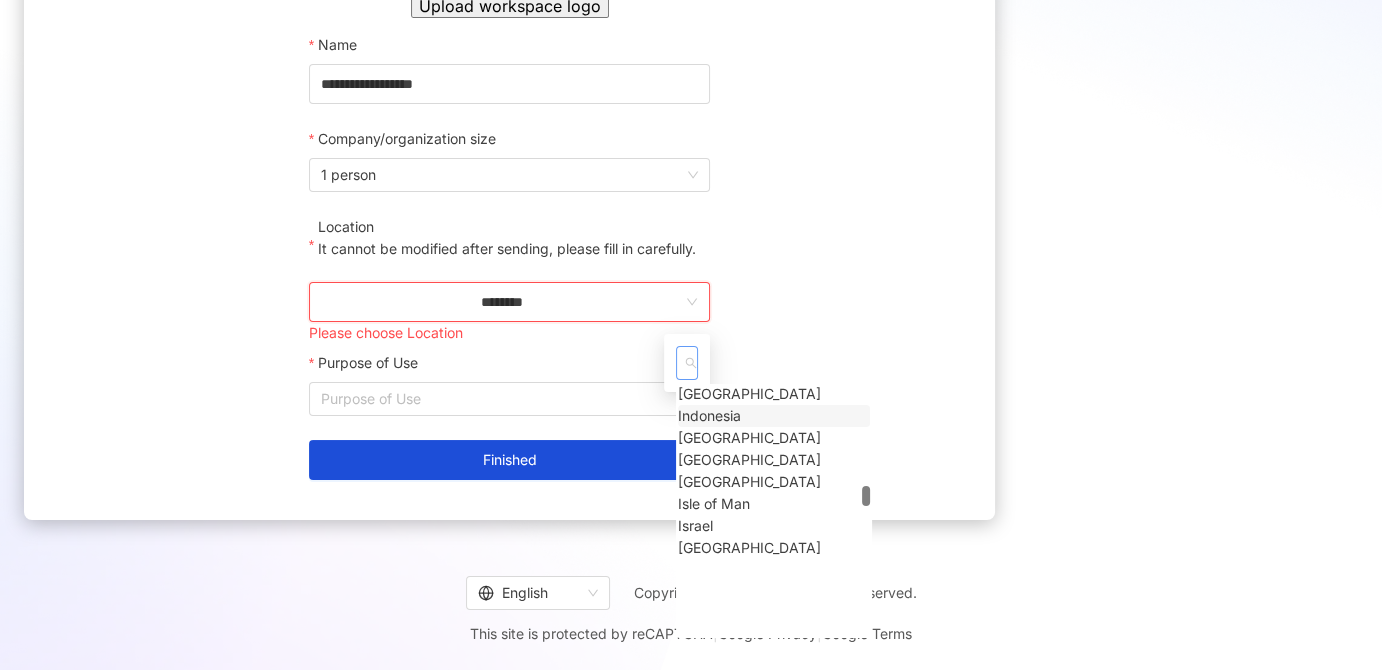 click on "Indonesia" at bounding box center (709, 416) 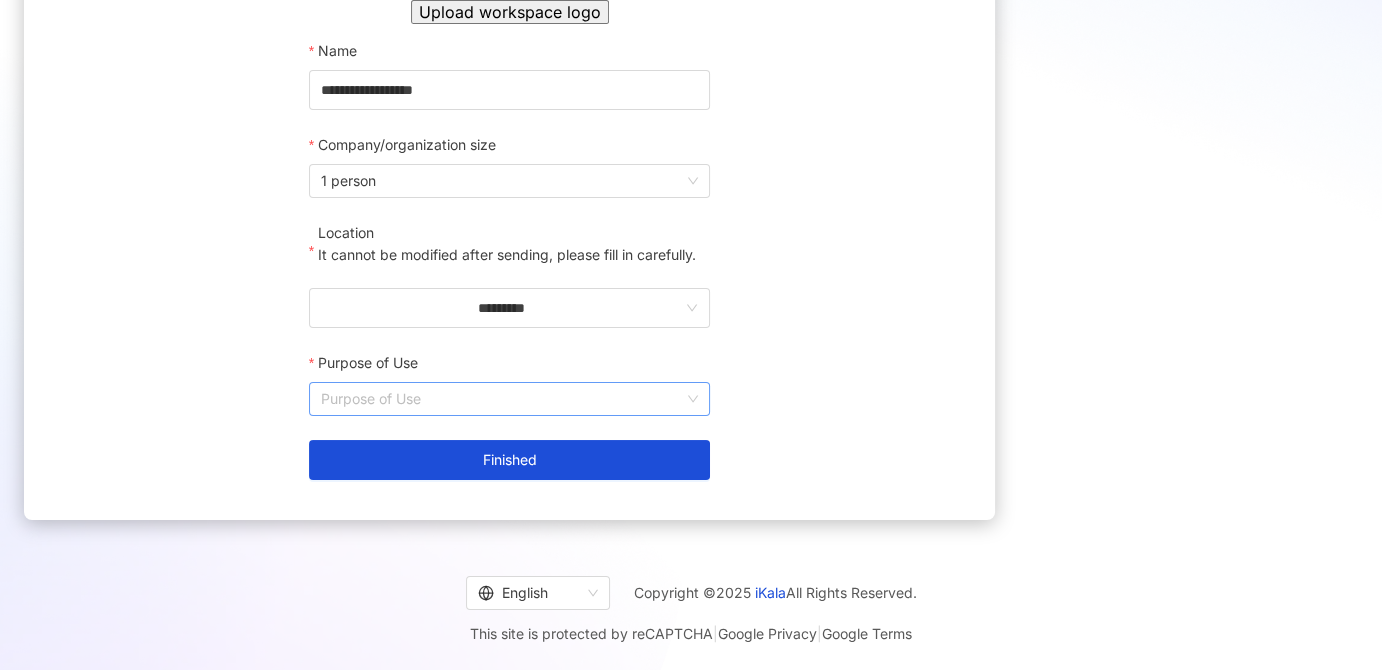 click on "Purpose of Use" at bounding box center [509, 399] 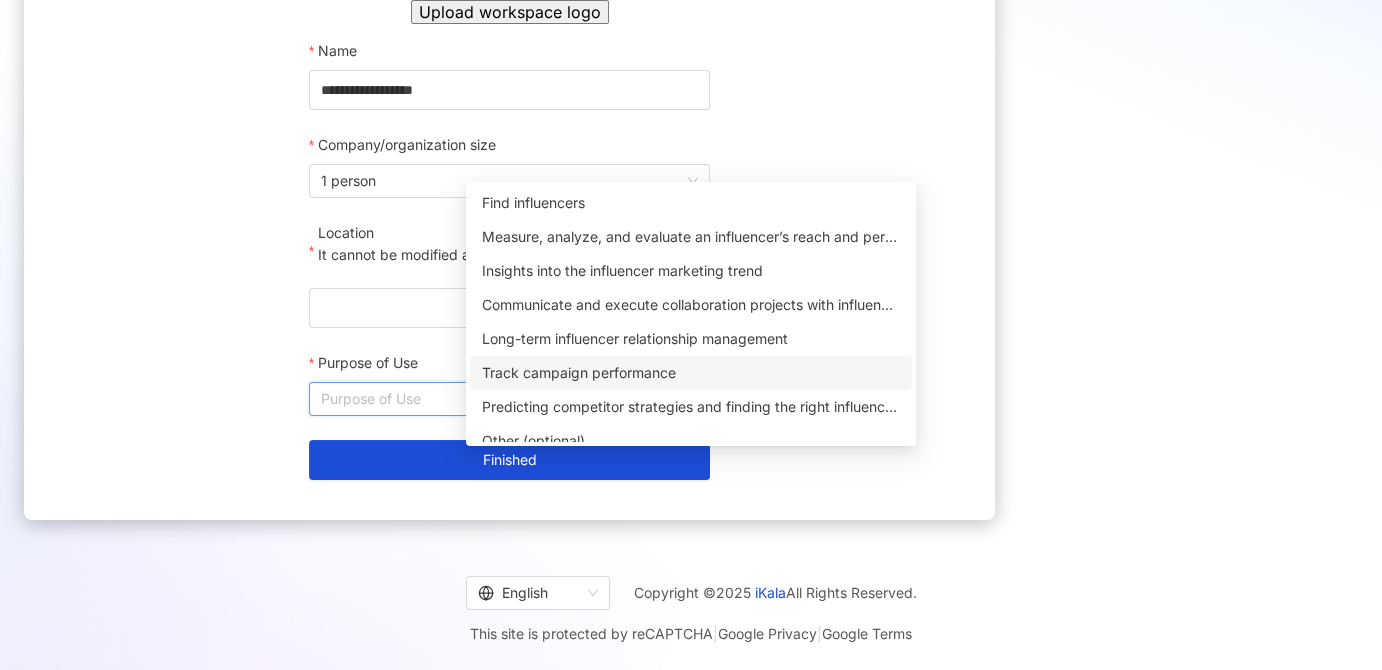 scroll, scrollTop: 16, scrollLeft: 0, axis: vertical 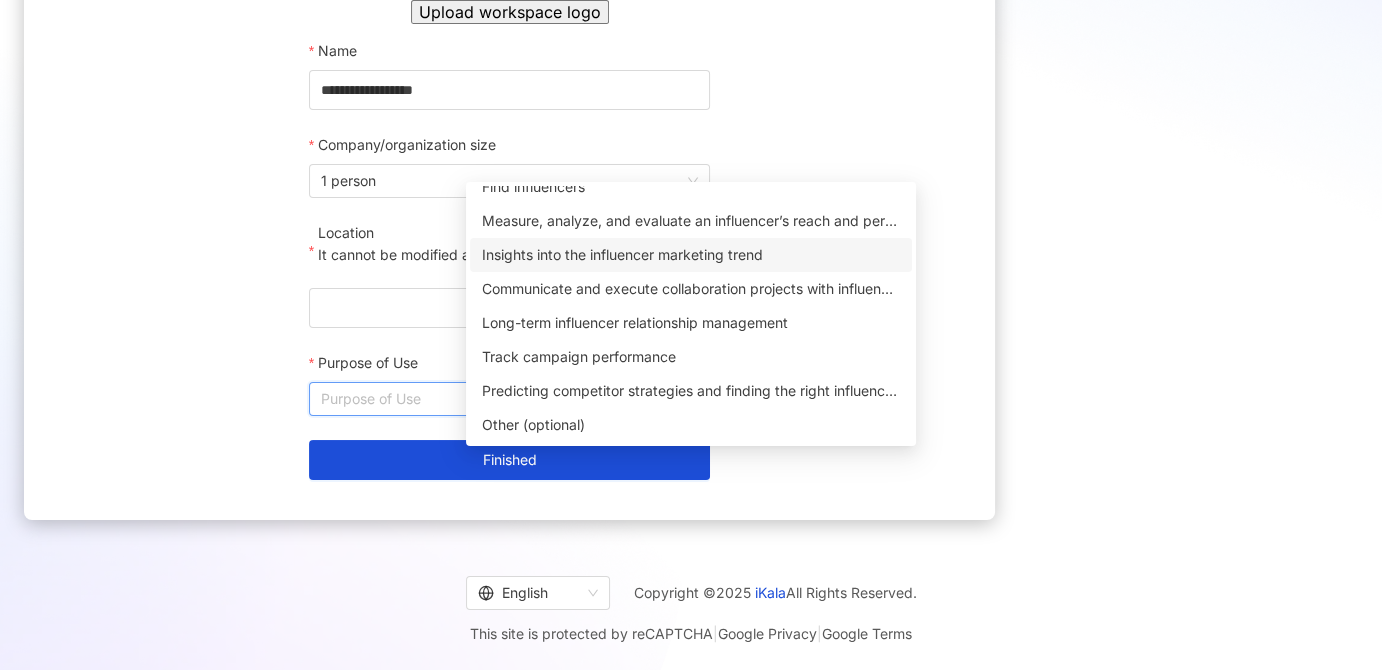 click on "Insights into the influencer marketing trend" at bounding box center [691, 255] 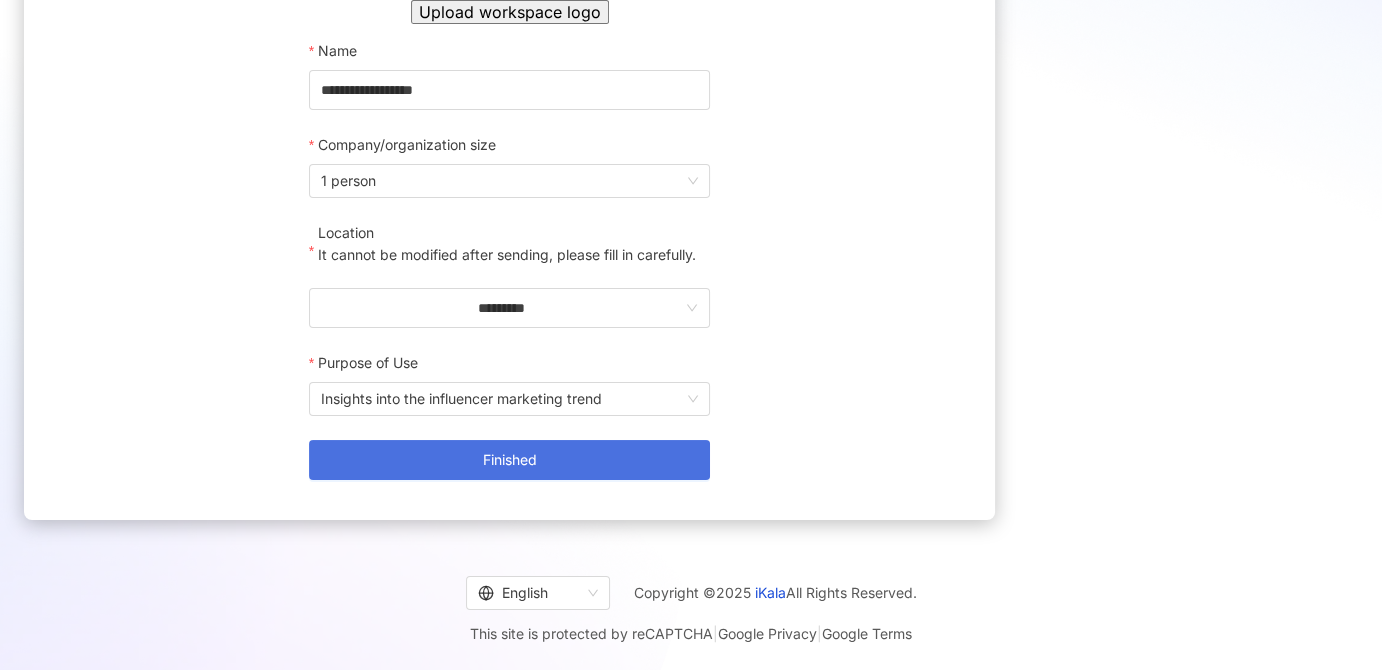 click on "Finished" at bounding box center [509, 460] 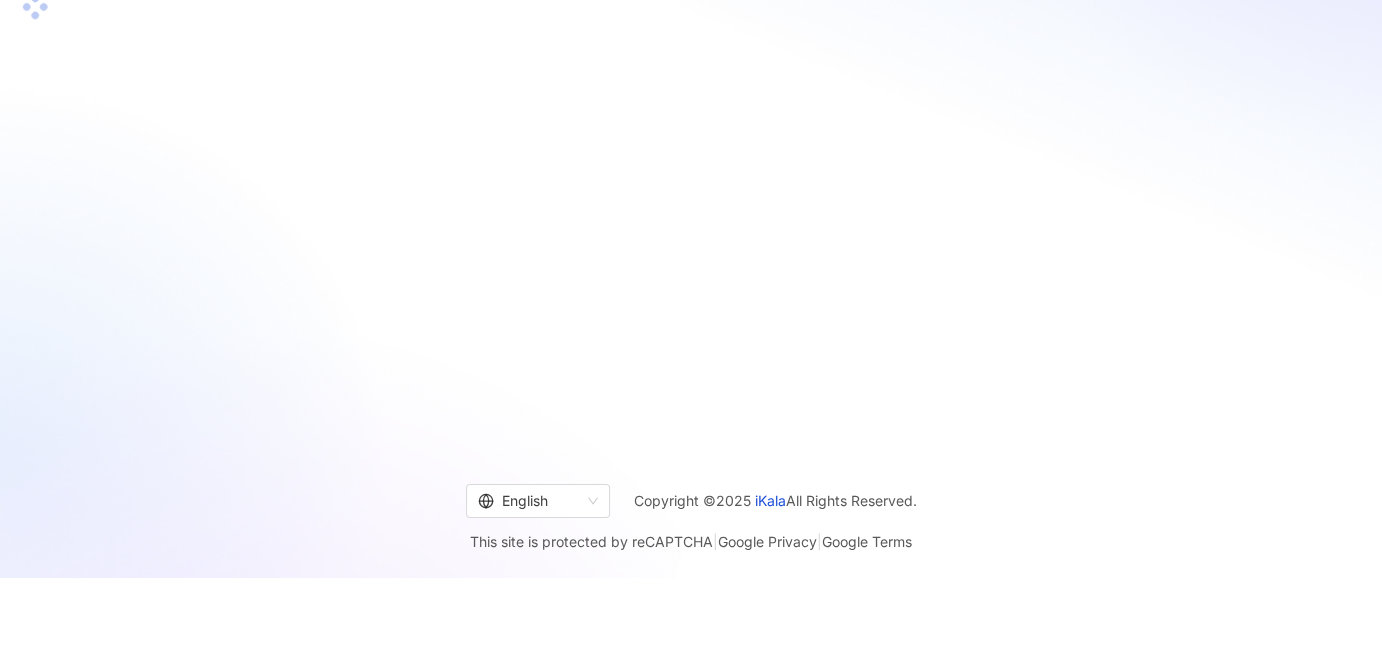 scroll, scrollTop: 91, scrollLeft: 0, axis: vertical 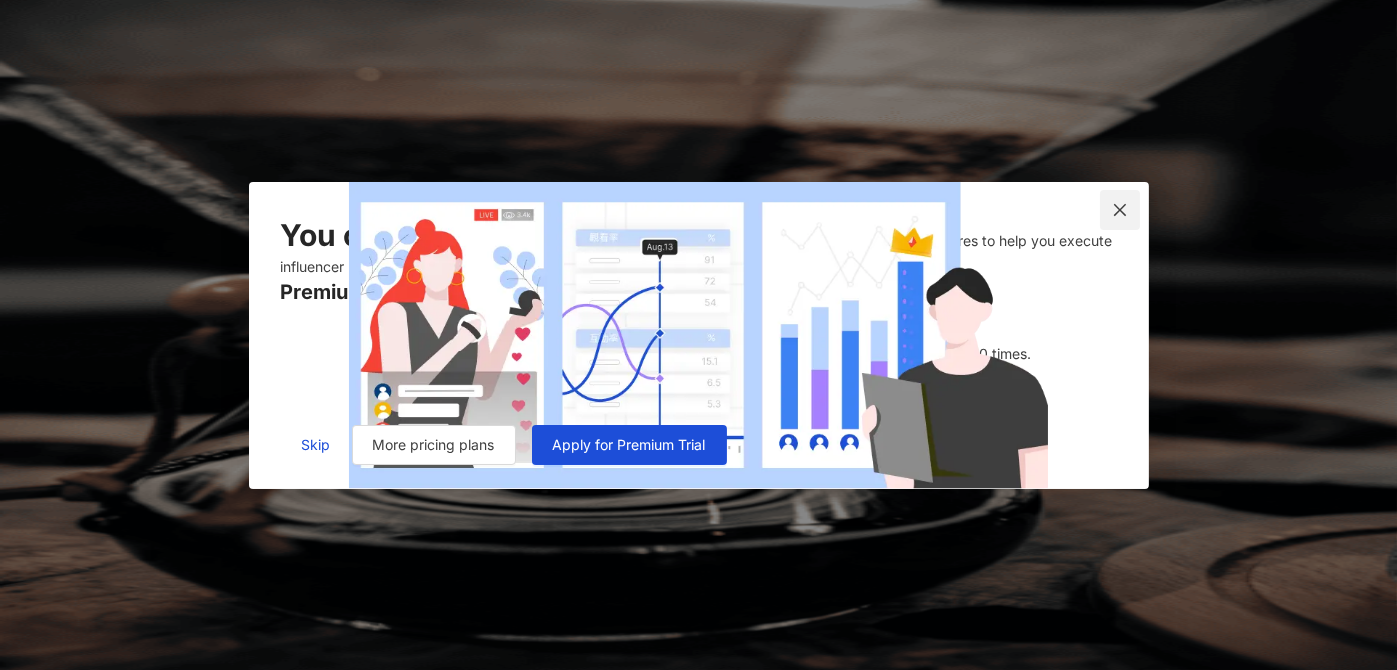 click at bounding box center [1120, 210] 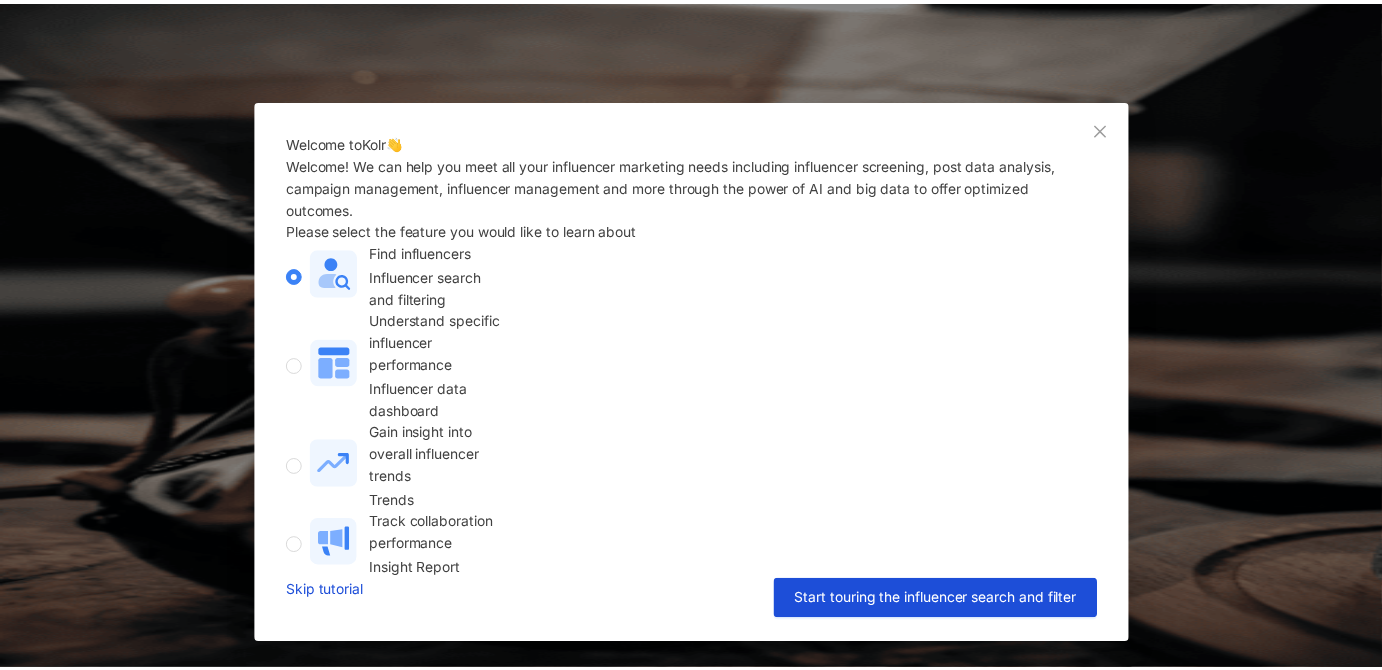 scroll, scrollTop: 42, scrollLeft: 0, axis: vertical 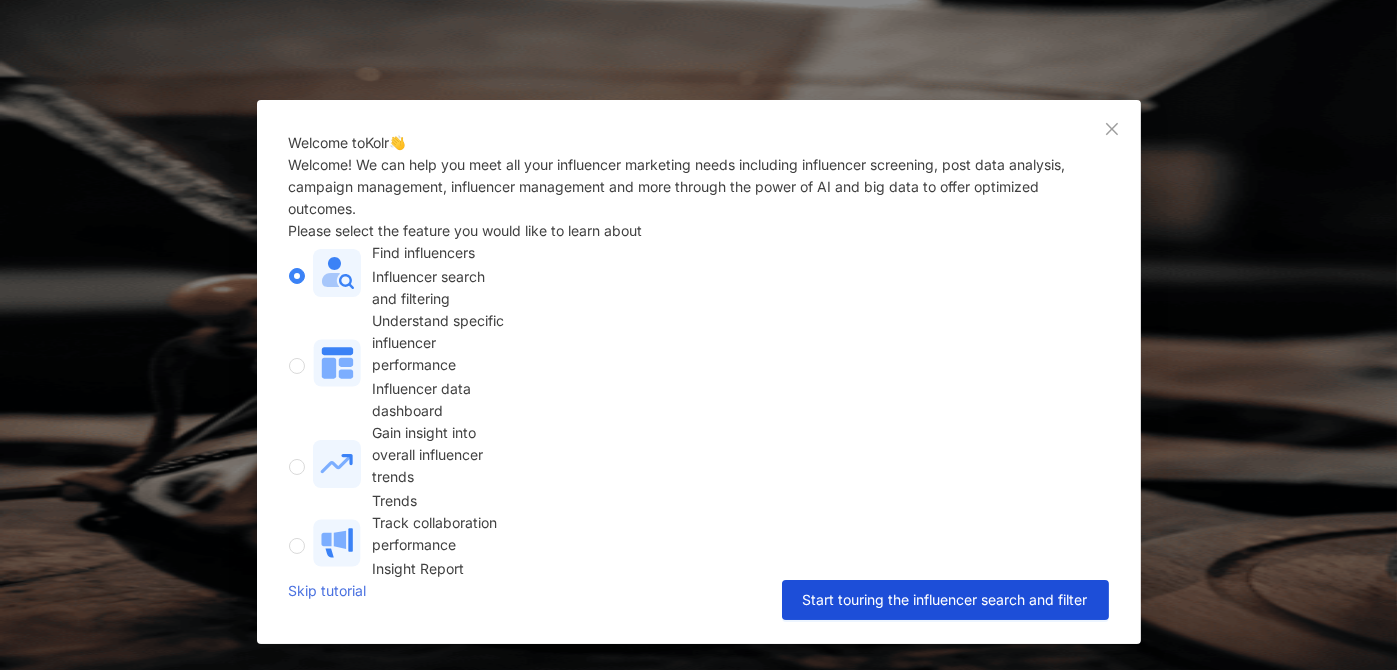 click on "Skip tutorial" at bounding box center (328, 600) 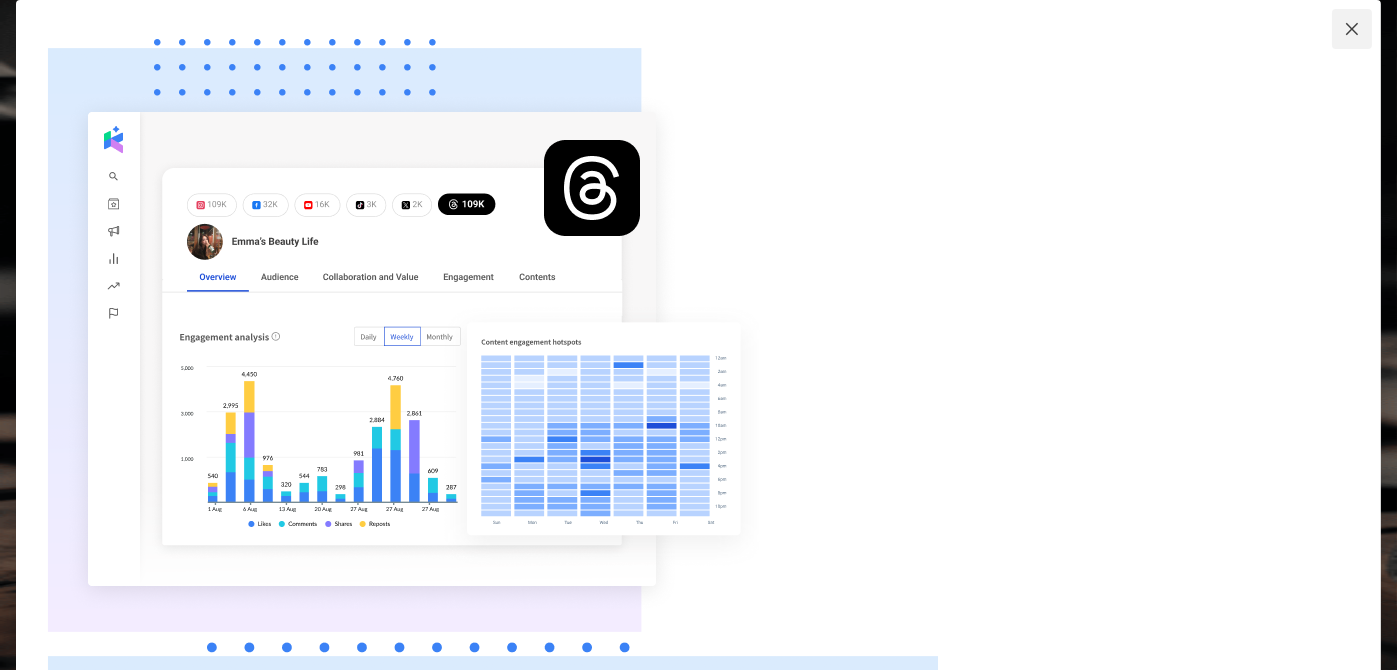 click 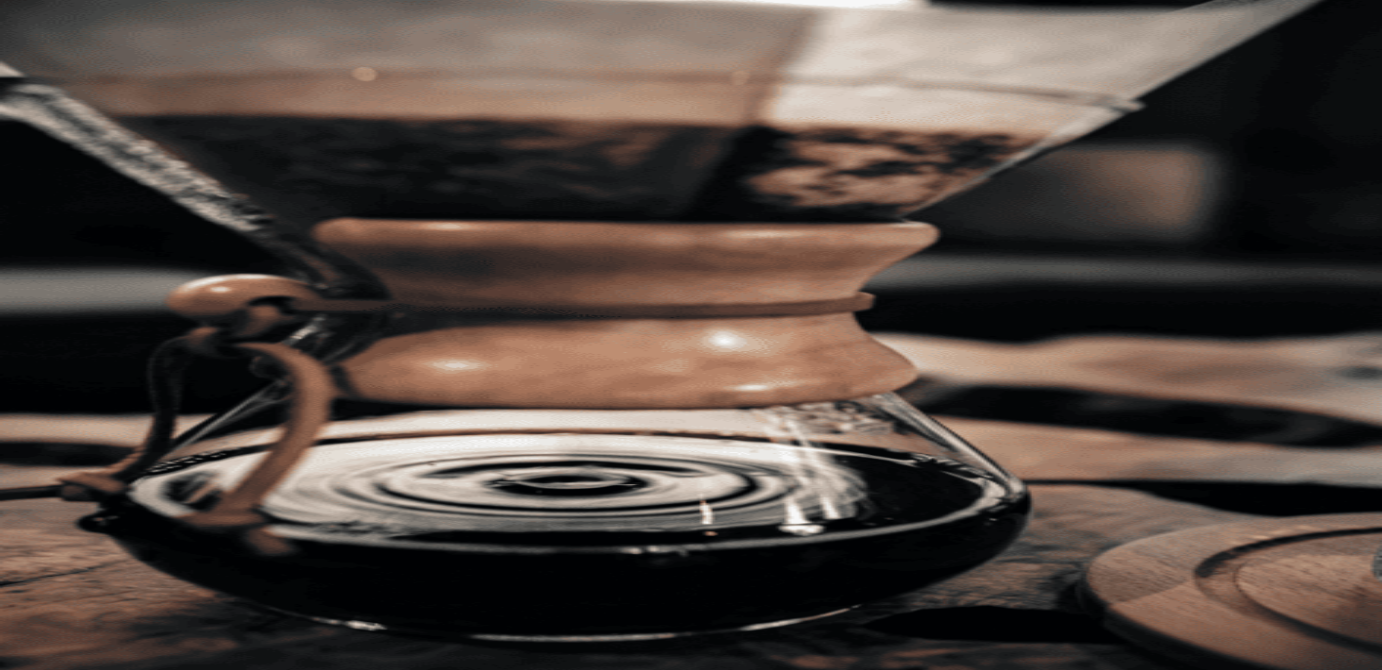 click on "BETA" at bounding box center [82, 3054] 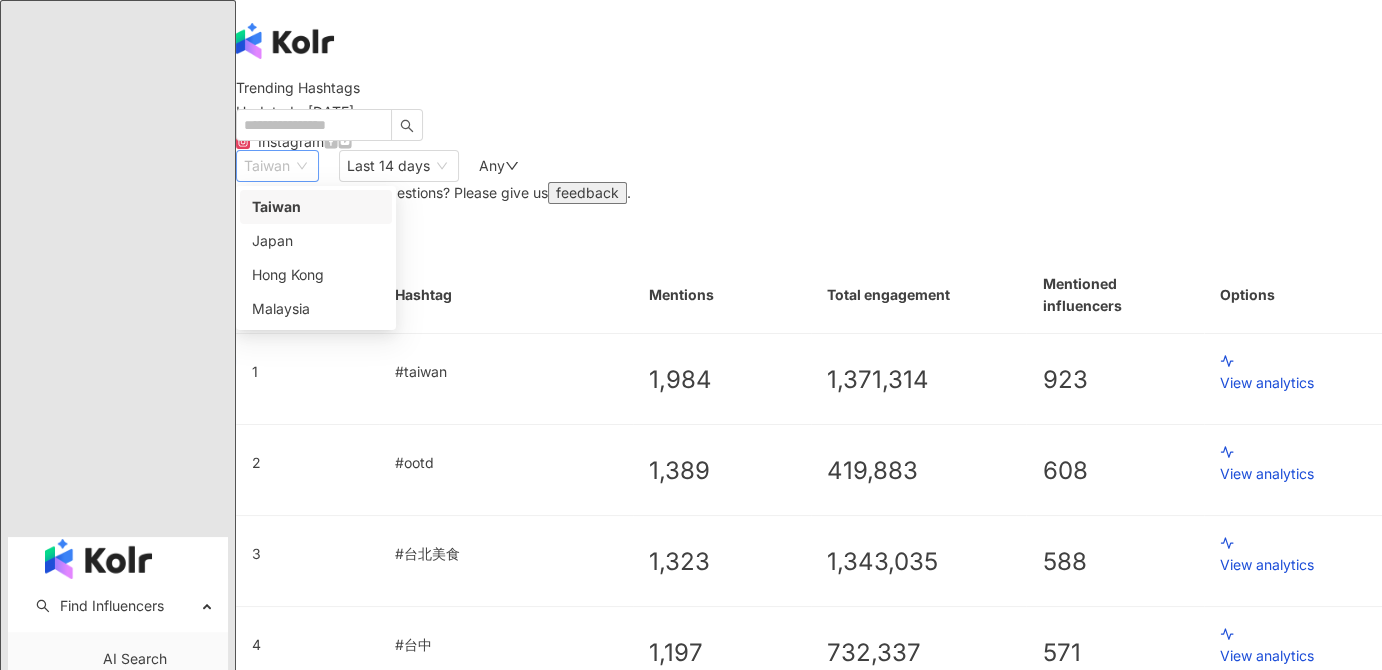 click on "Taiwan" at bounding box center (277, 166) 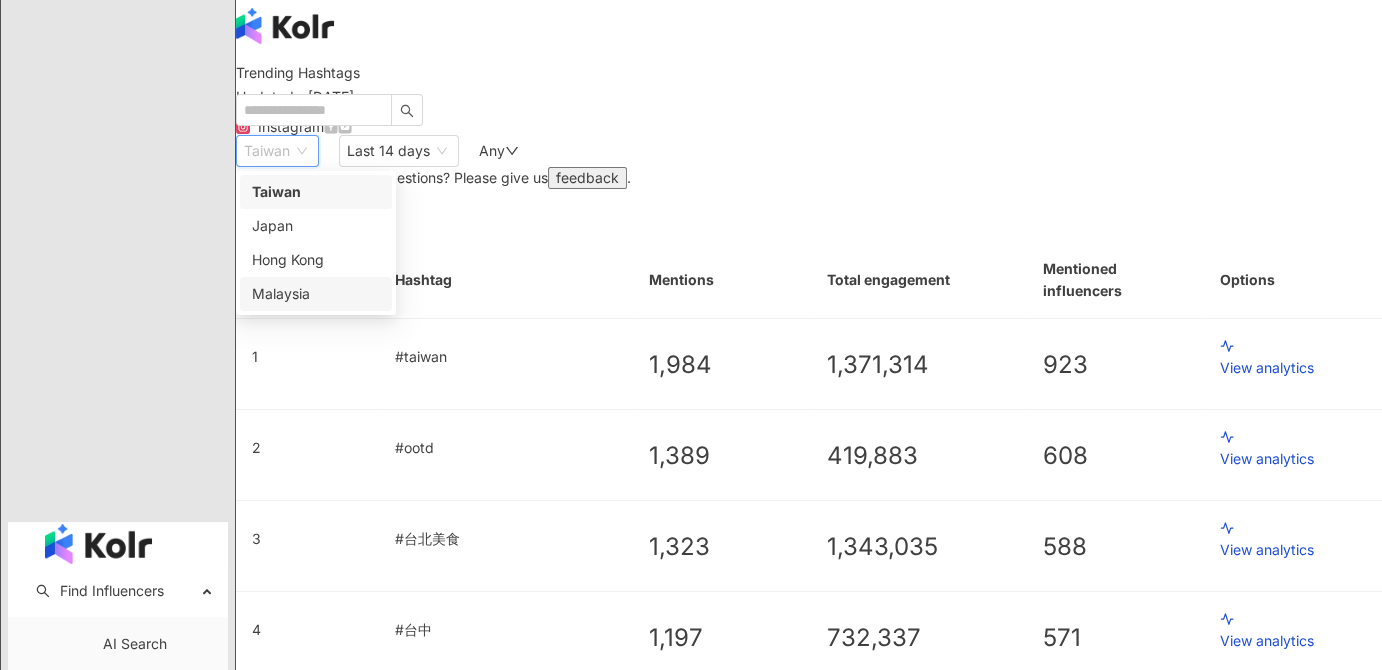 scroll, scrollTop: 0, scrollLeft: 0, axis: both 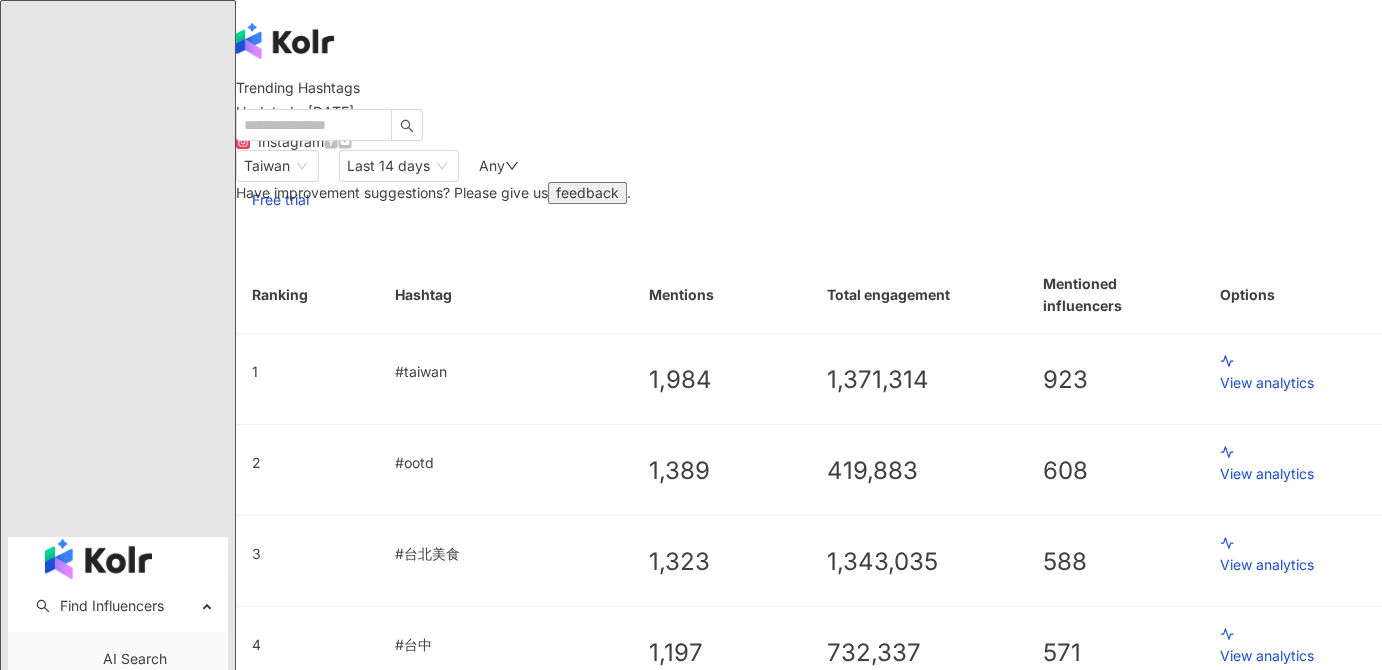 click on "Directory" at bounding box center [118, 760] 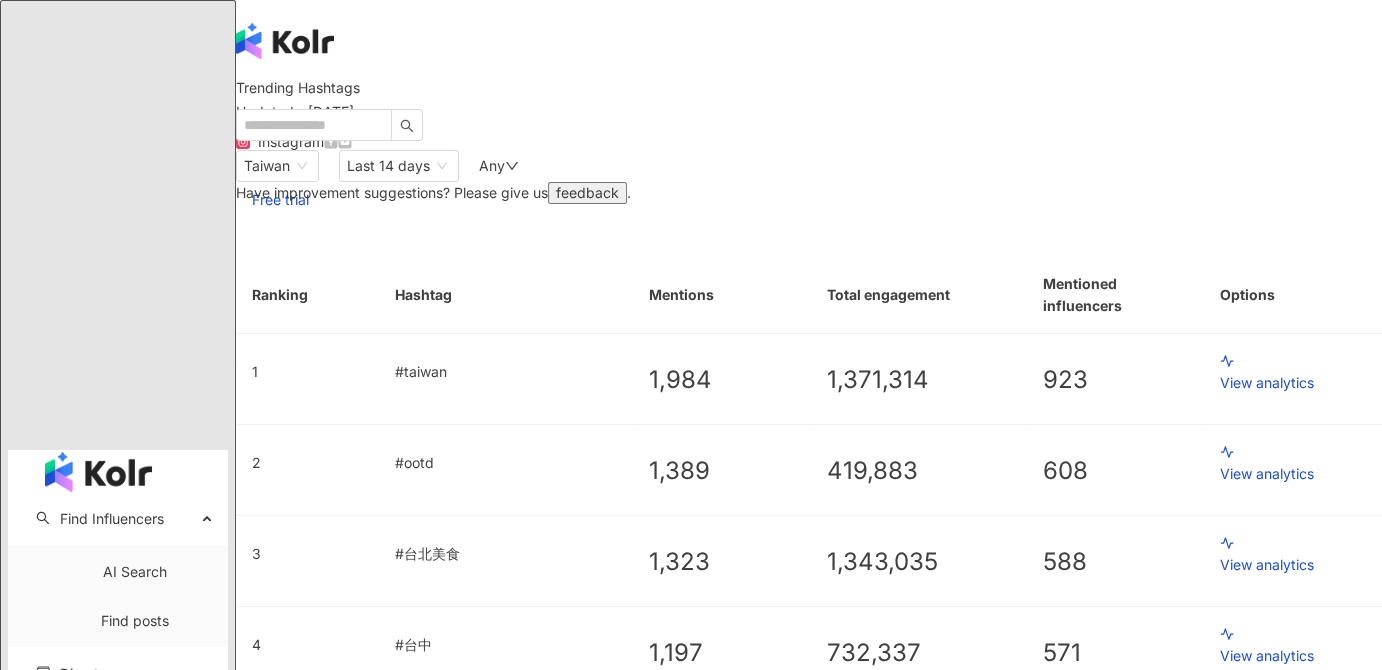 click on "Influencer collection" at bounding box center (134, 795) 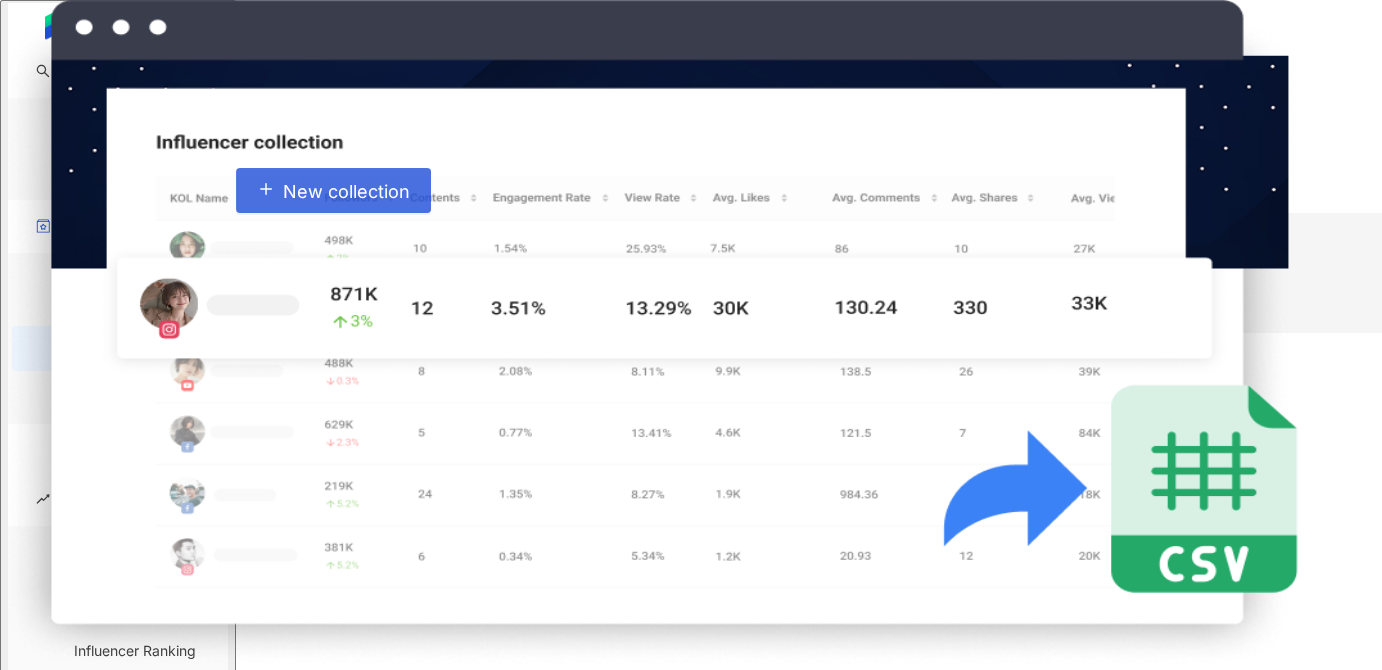 click on "New collection" at bounding box center [333, 190] 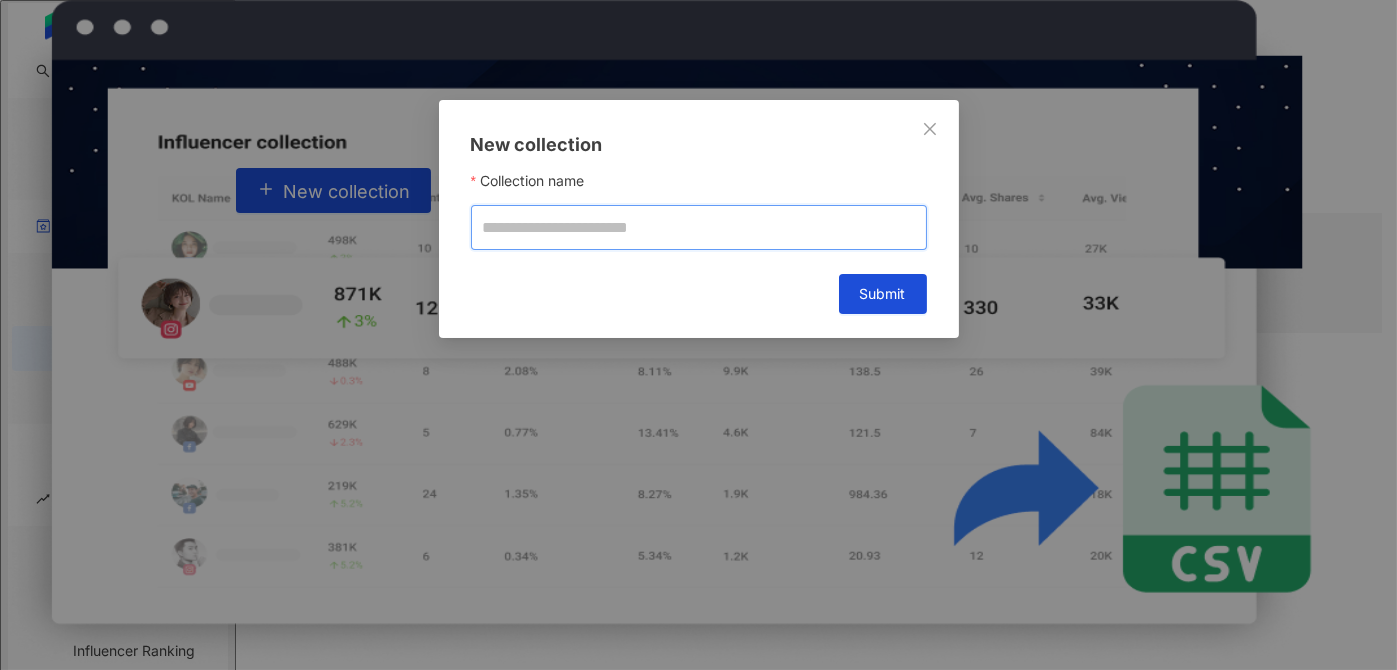 click on "Collection name" at bounding box center (699, 227) 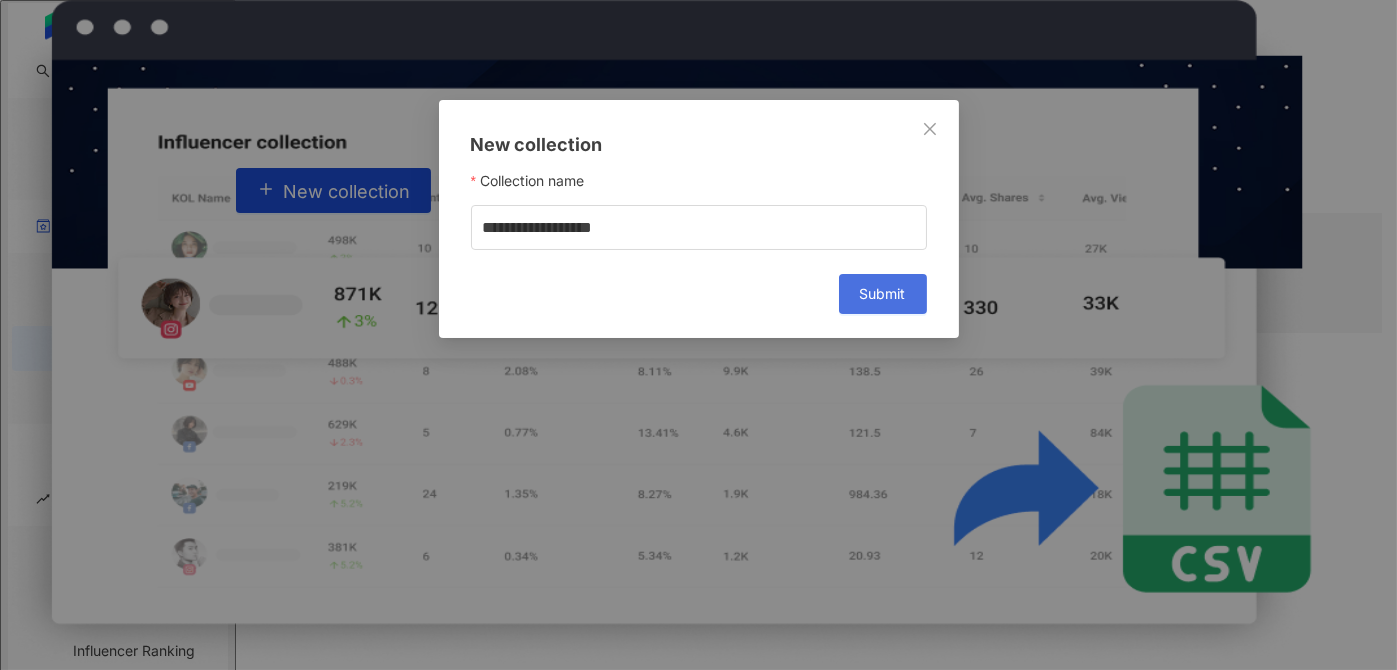 click on "Submit" at bounding box center [883, 294] 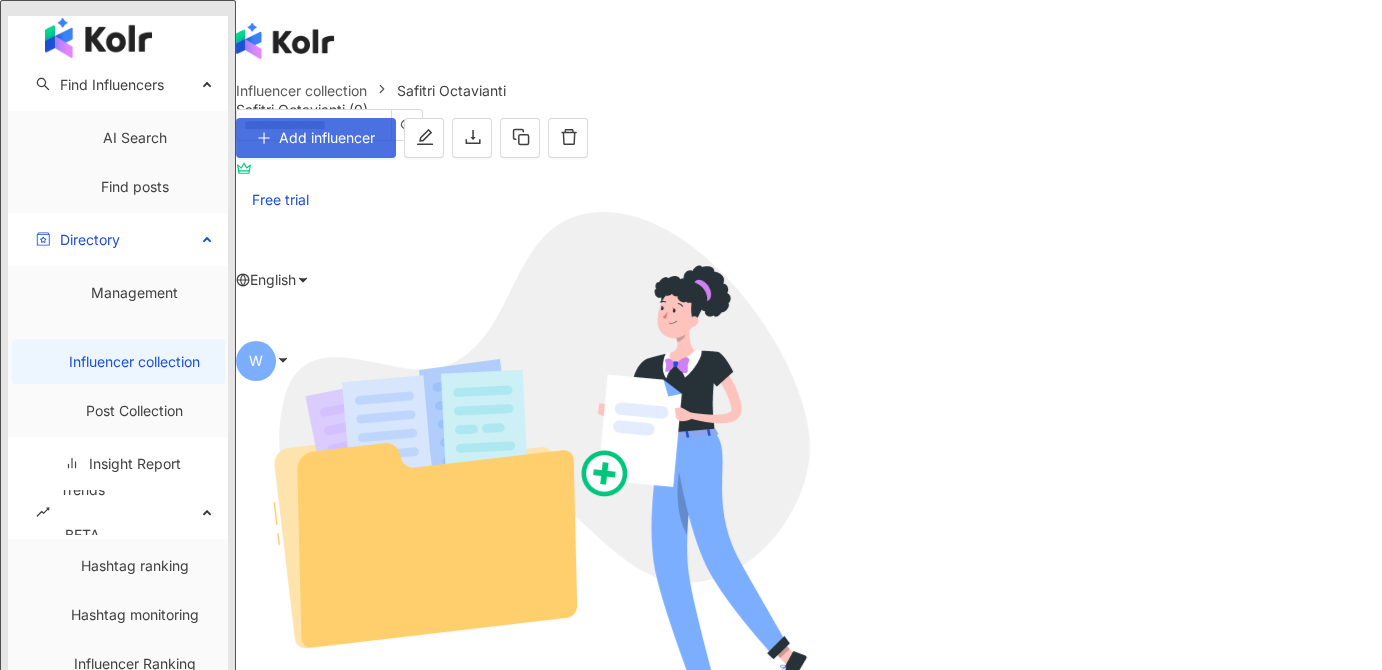 click on "Add influencer" at bounding box center [316, 138] 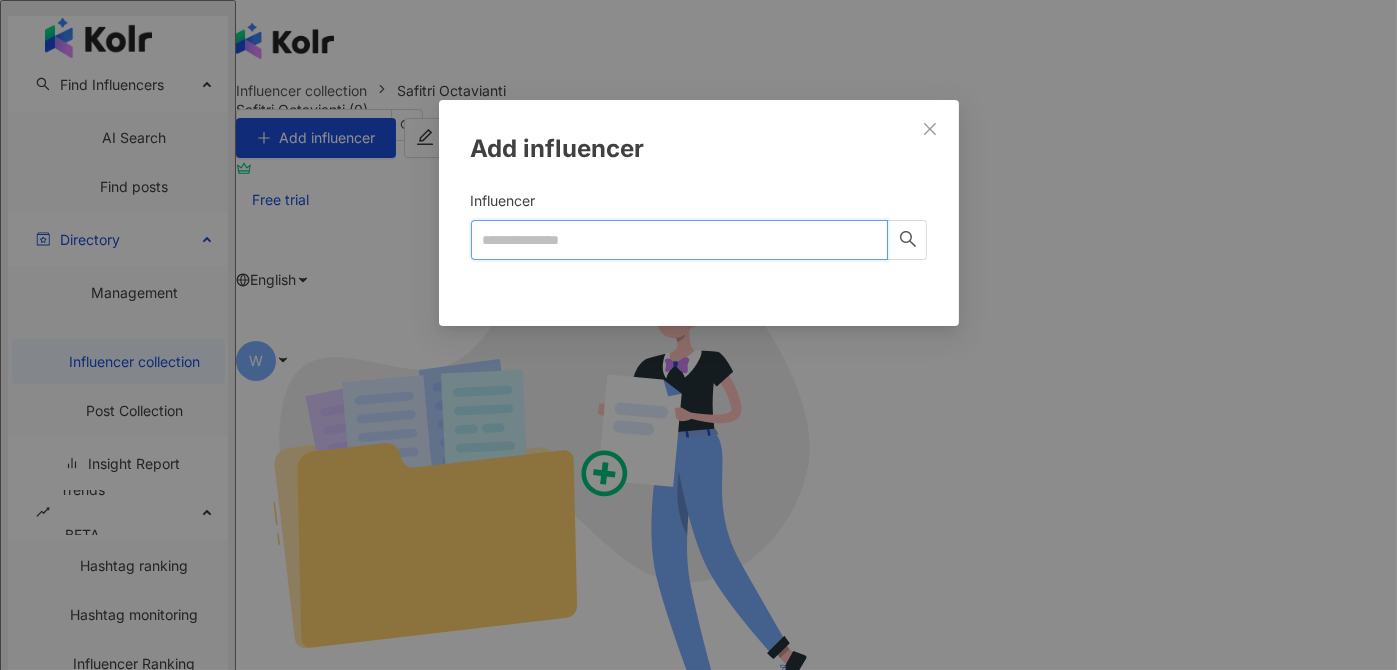 click on "Influencer" at bounding box center [679, 240] 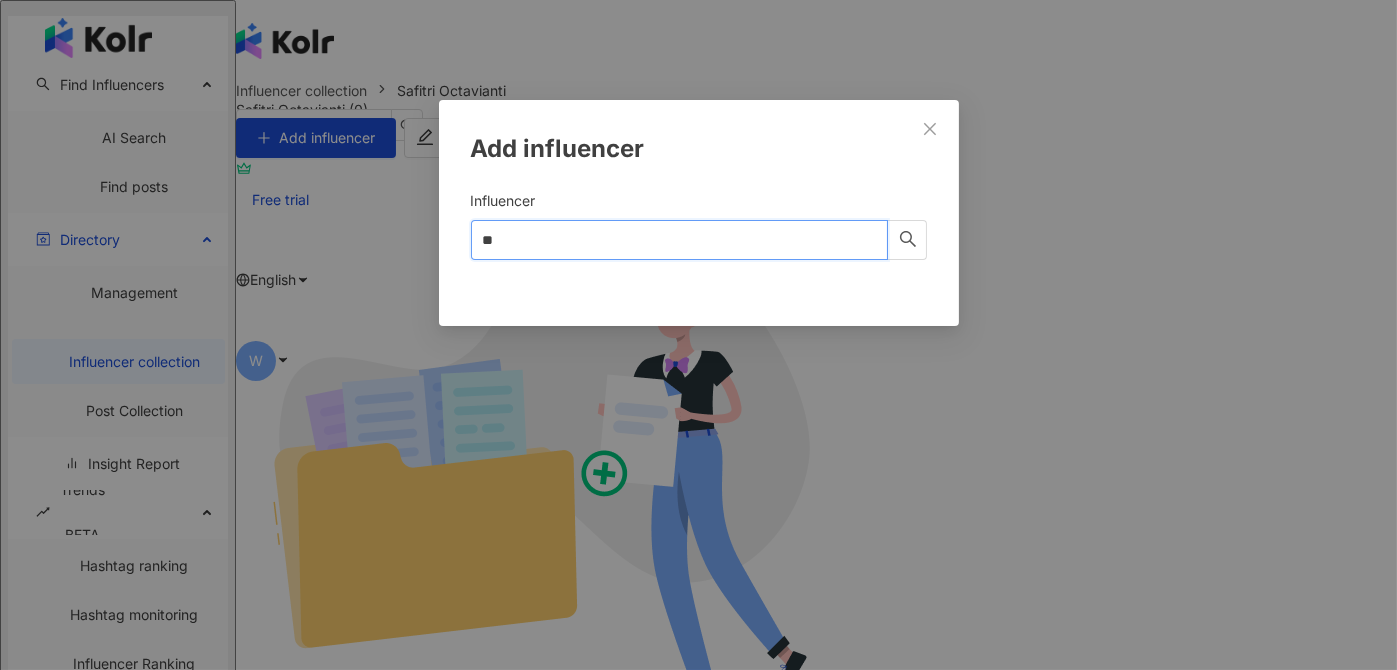 type on "*" 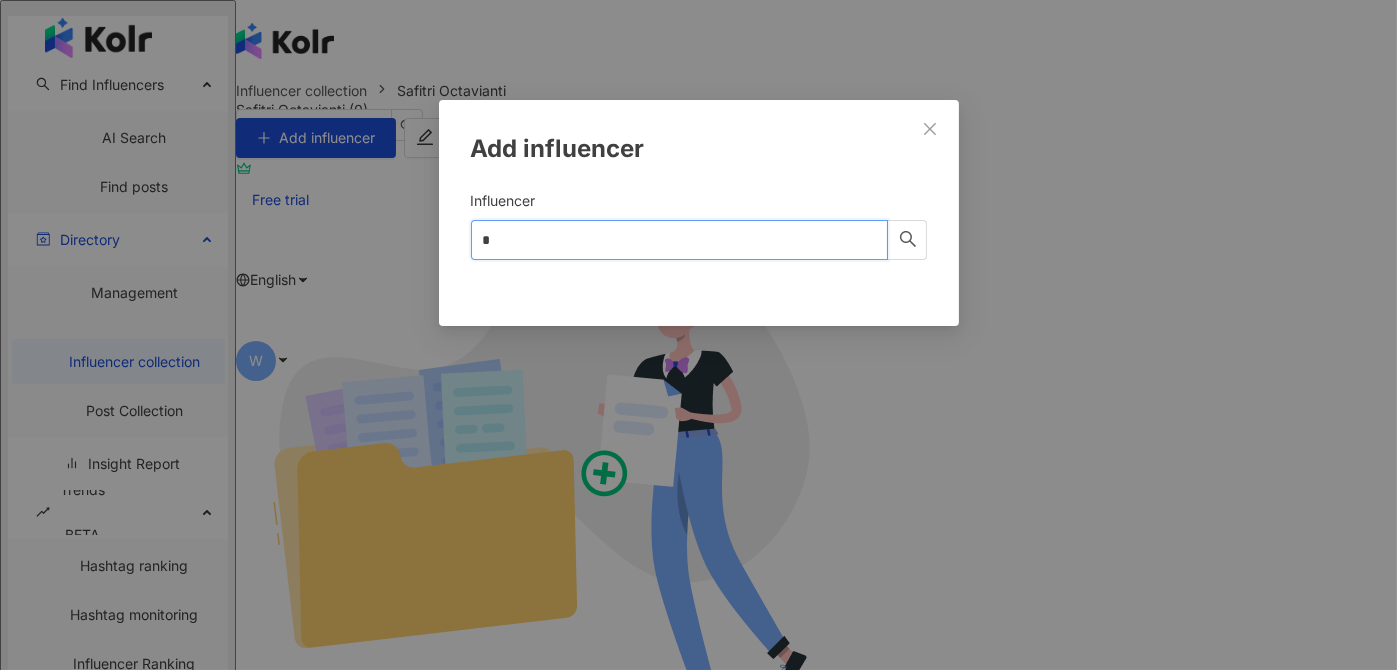 type 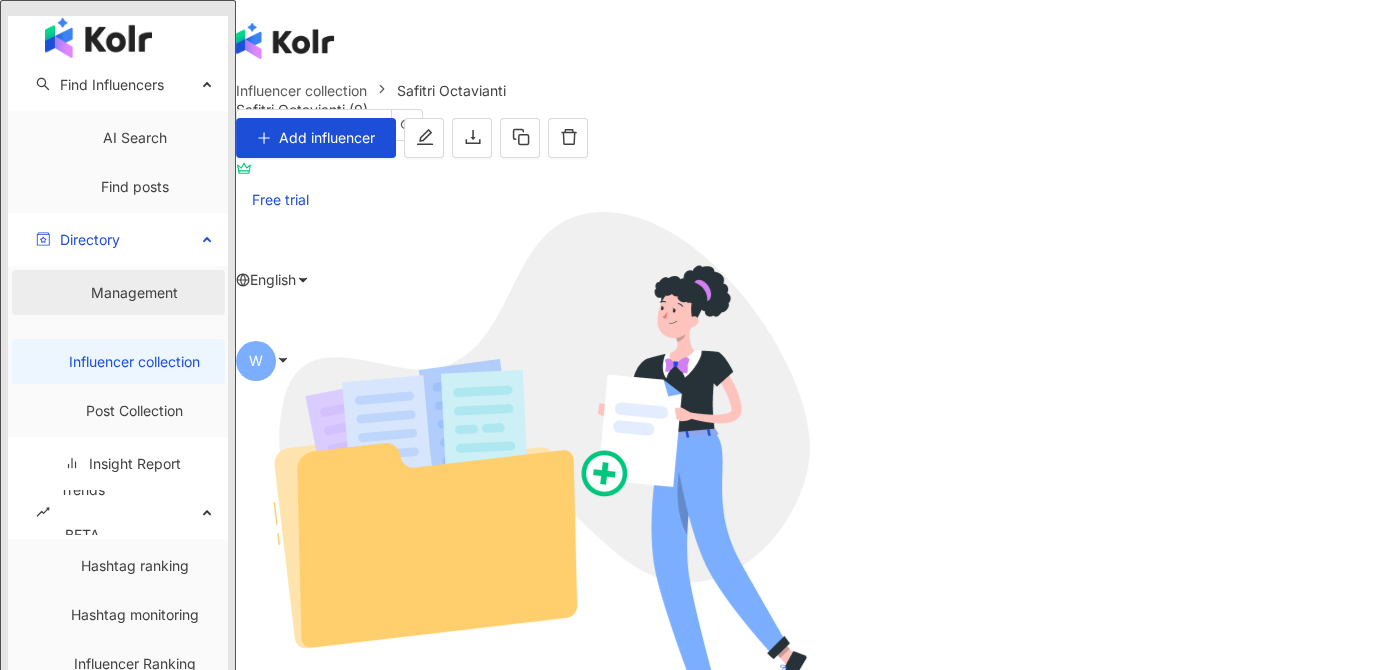 click on "Management" at bounding box center (134, 292) 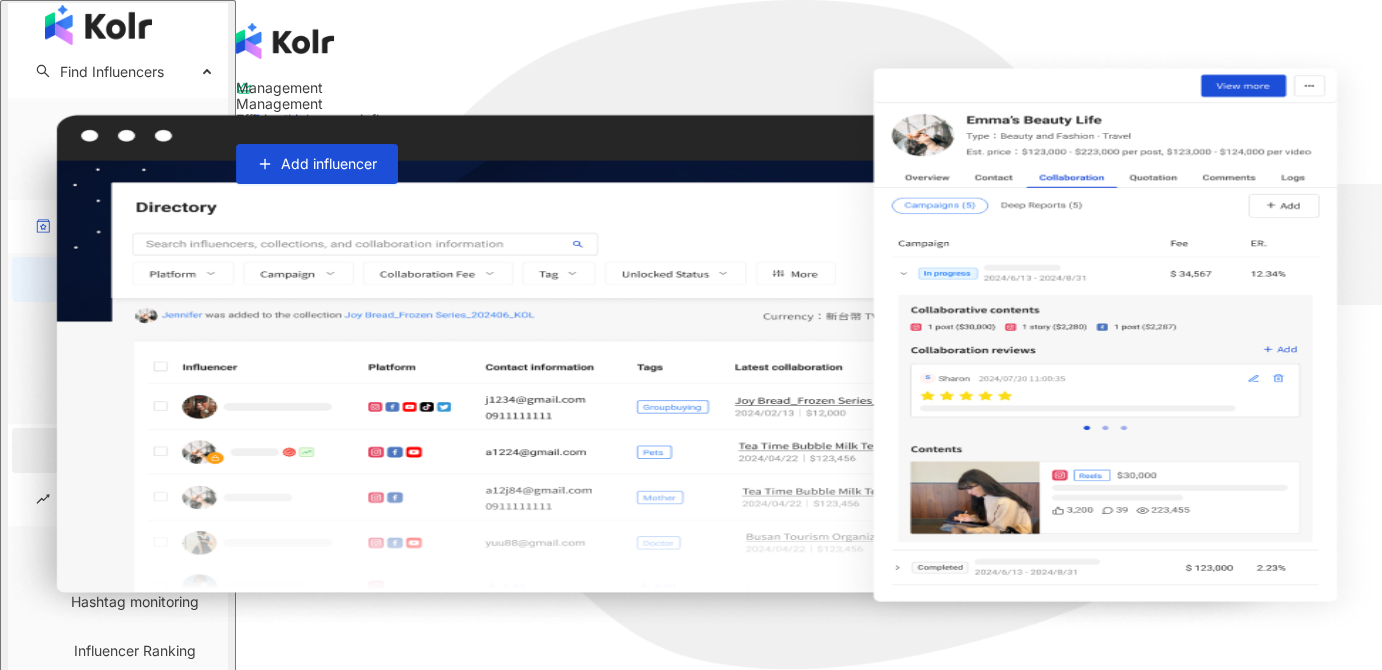 click on "Insight Report" at bounding box center (123, 450) 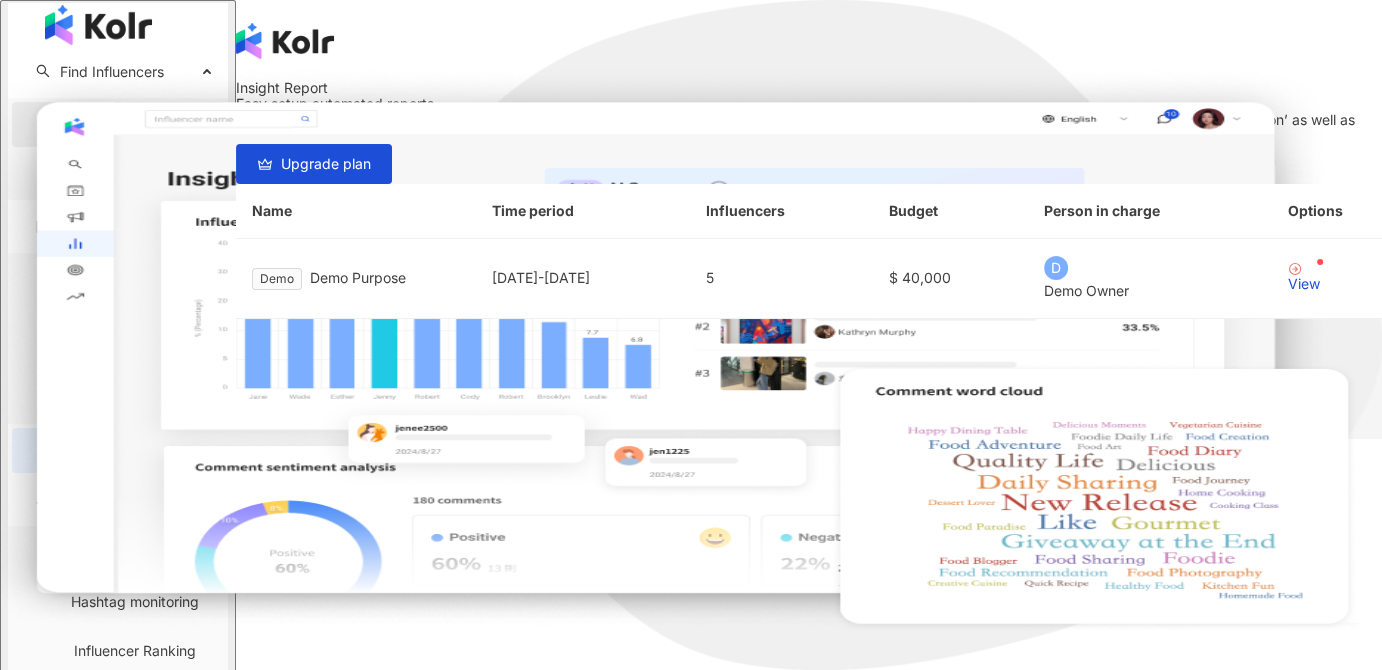 click on "AI Search" at bounding box center [135, 124] 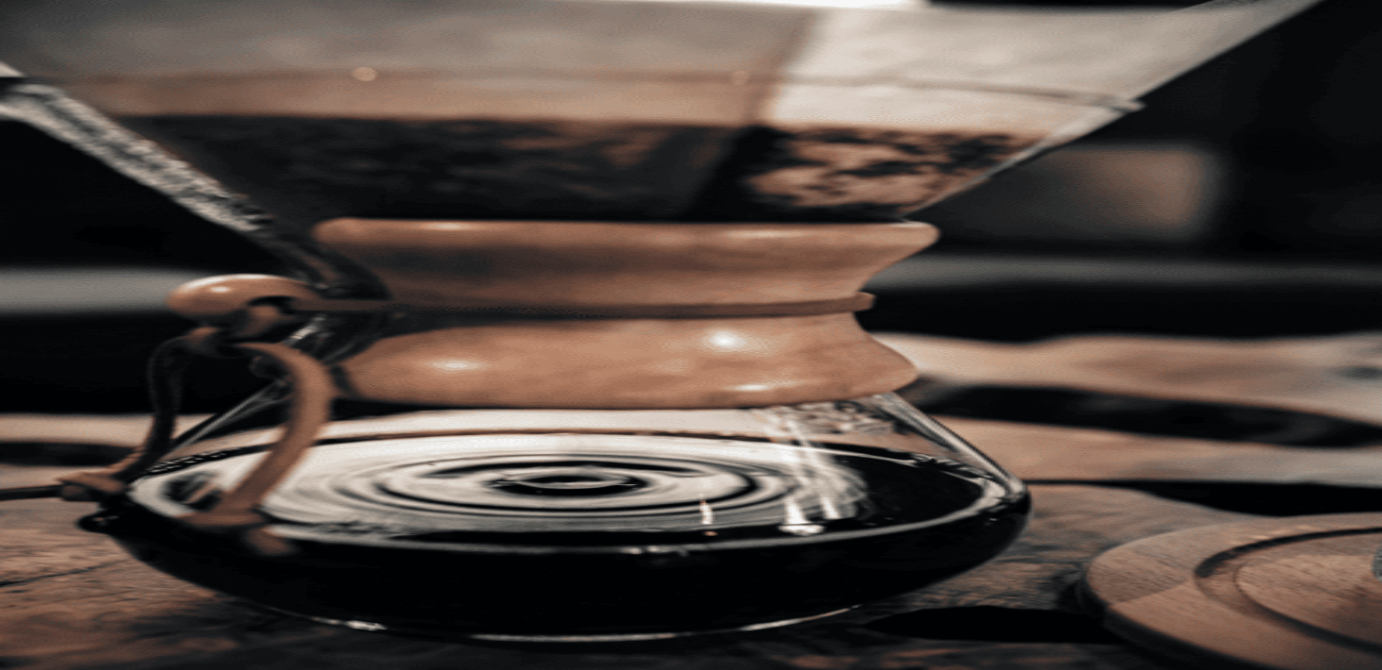 click on "AI Search" at bounding box center (135, 2667) 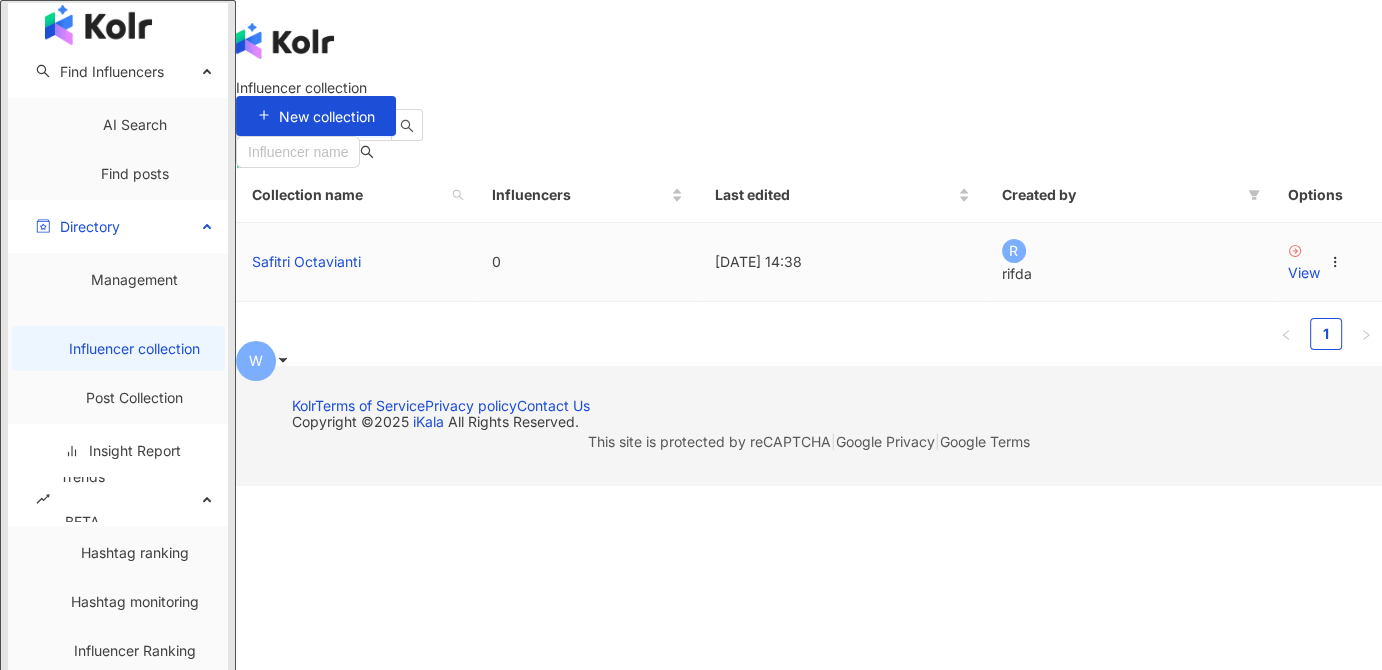 drag, startPoint x: 1136, startPoint y: 381, endPoint x: 1046, endPoint y: 390, distance: 90.44888 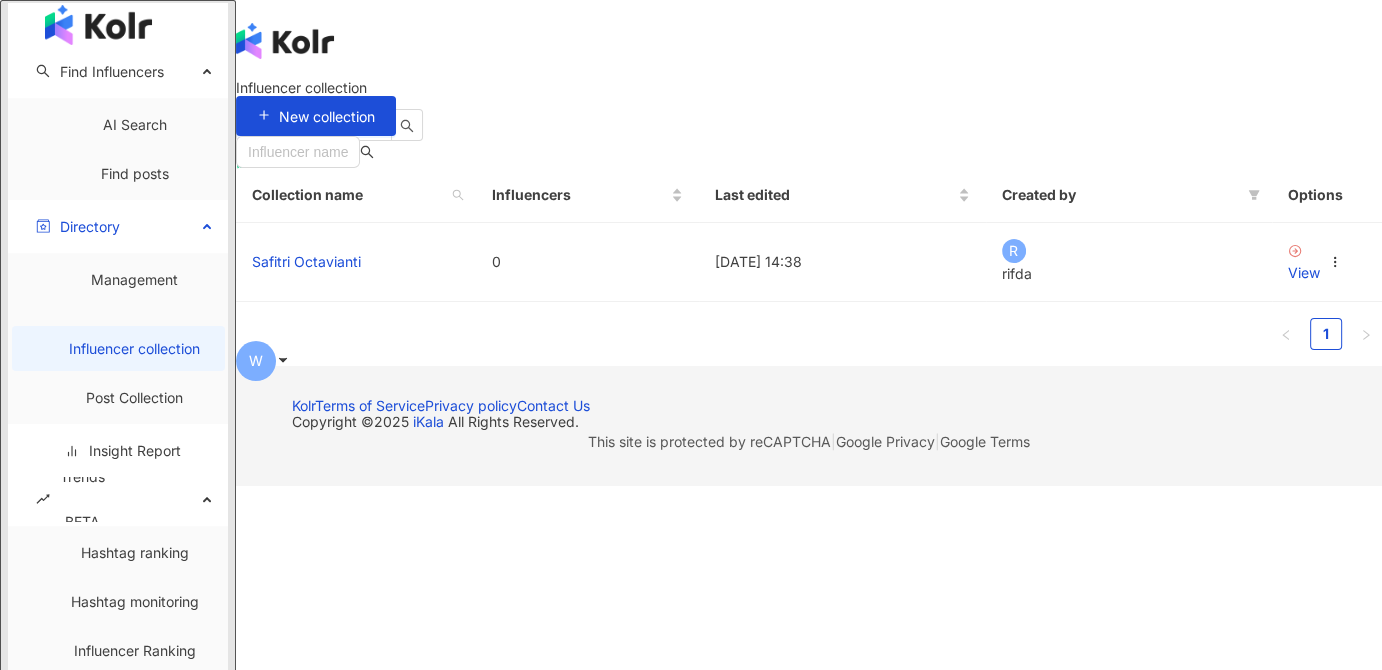 drag, startPoint x: 1046, startPoint y: 390, endPoint x: 578, endPoint y: 212, distance: 500.7075 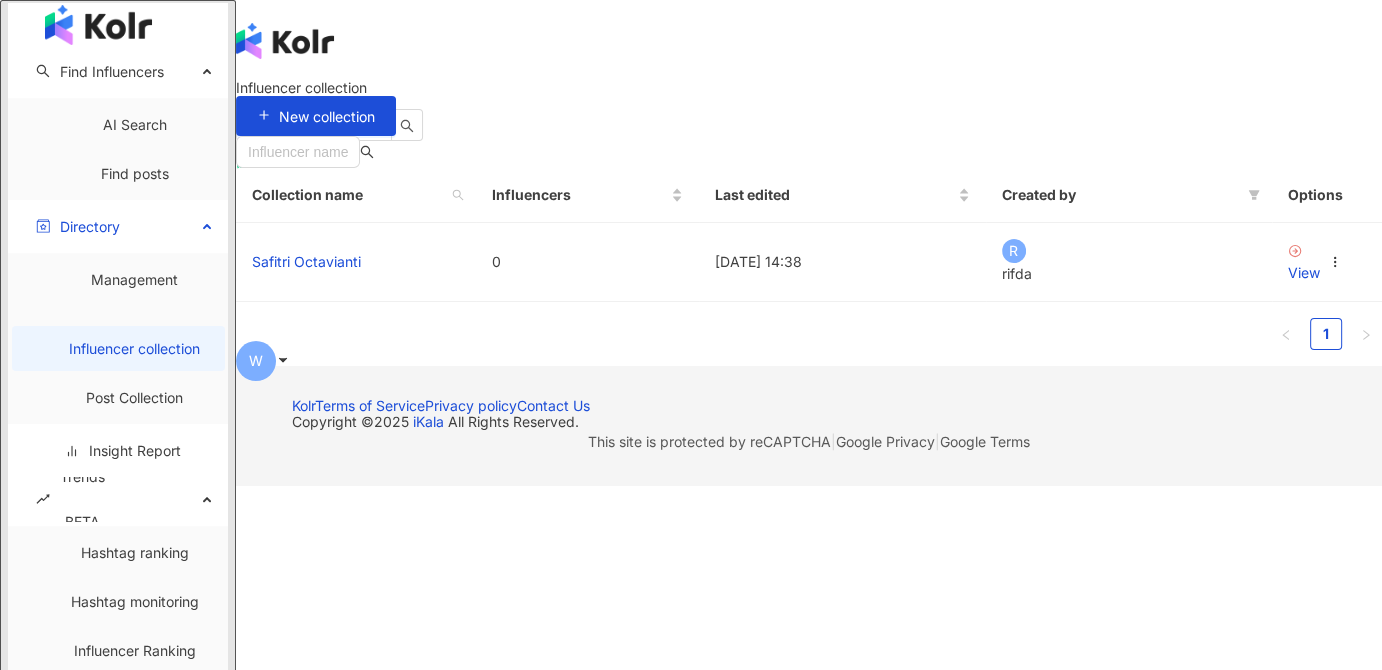 click on "Influencer collection New collection Influencer name Collection name Influencers Last edited Created by Options           [PERSON_NAME] 0 [DATE] 14:38 R rifda View 1" at bounding box center [809, 223] 